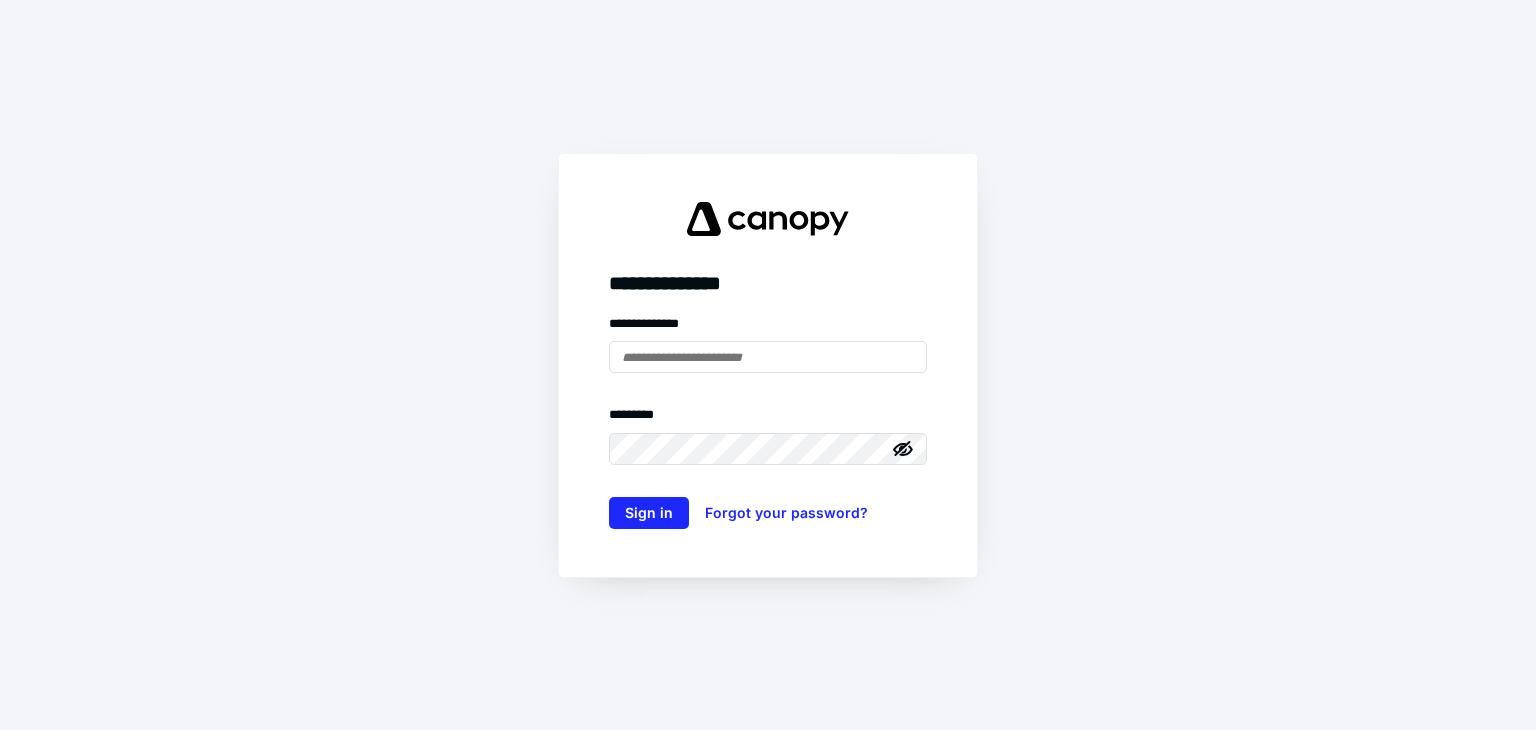 scroll, scrollTop: 0, scrollLeft: 0, axis: both 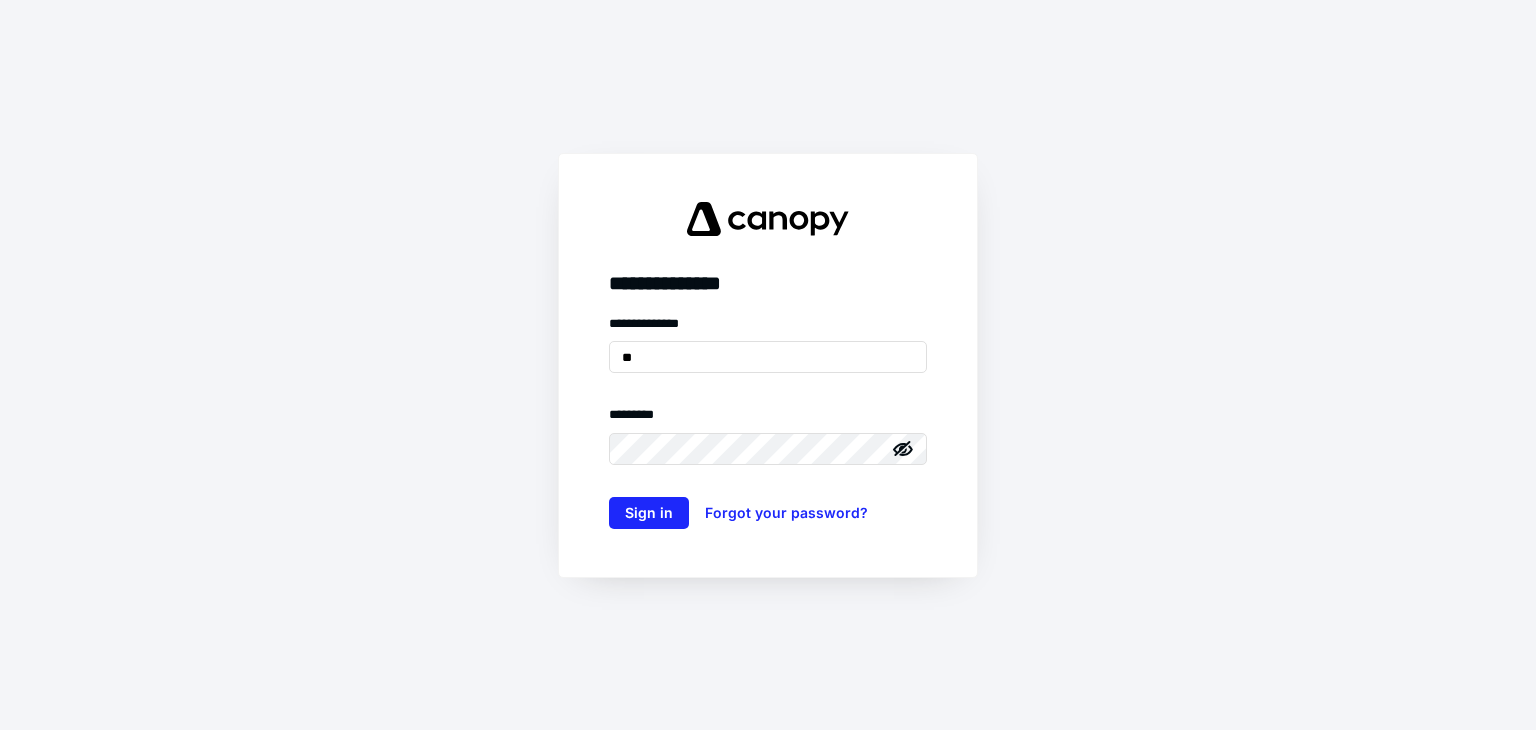 type on "*" 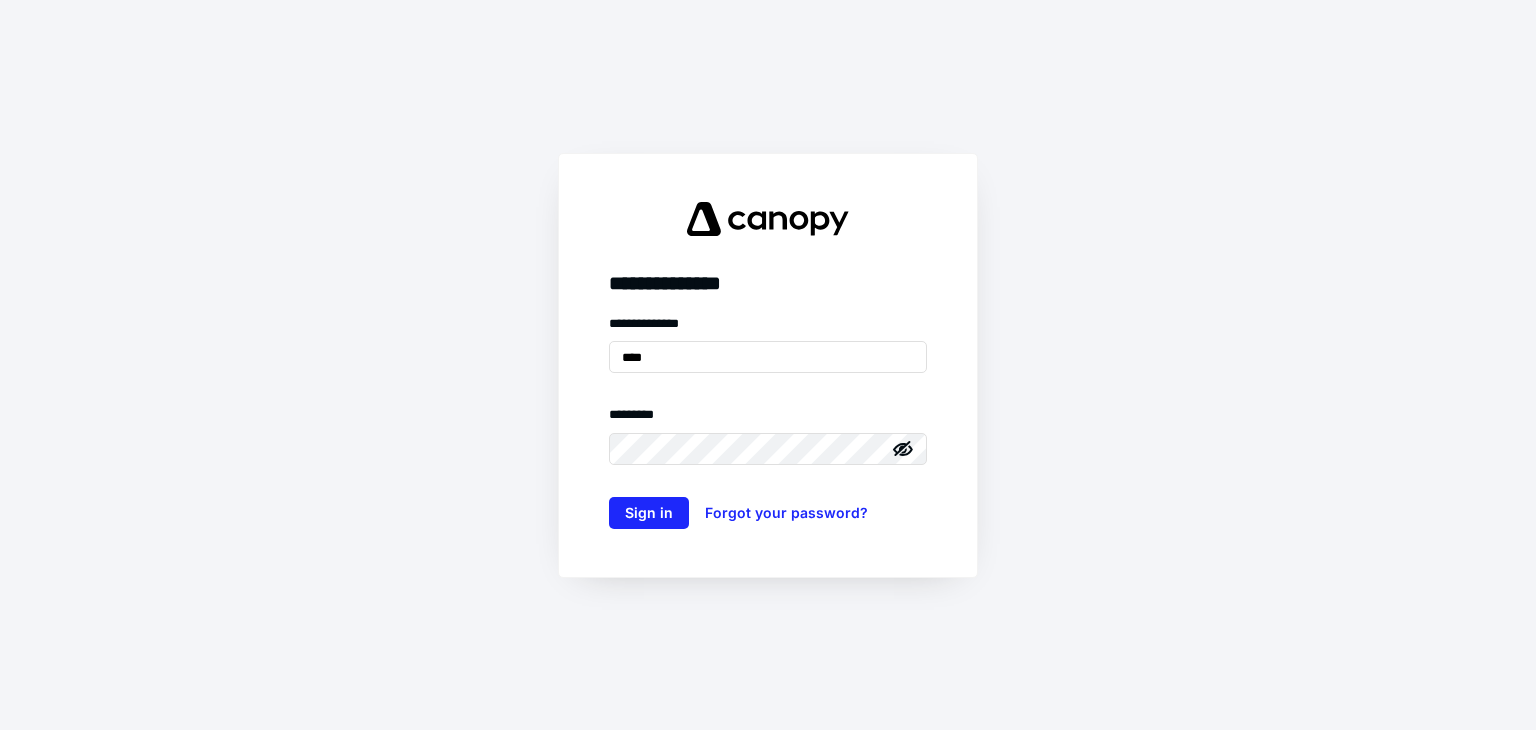 type on "**********" 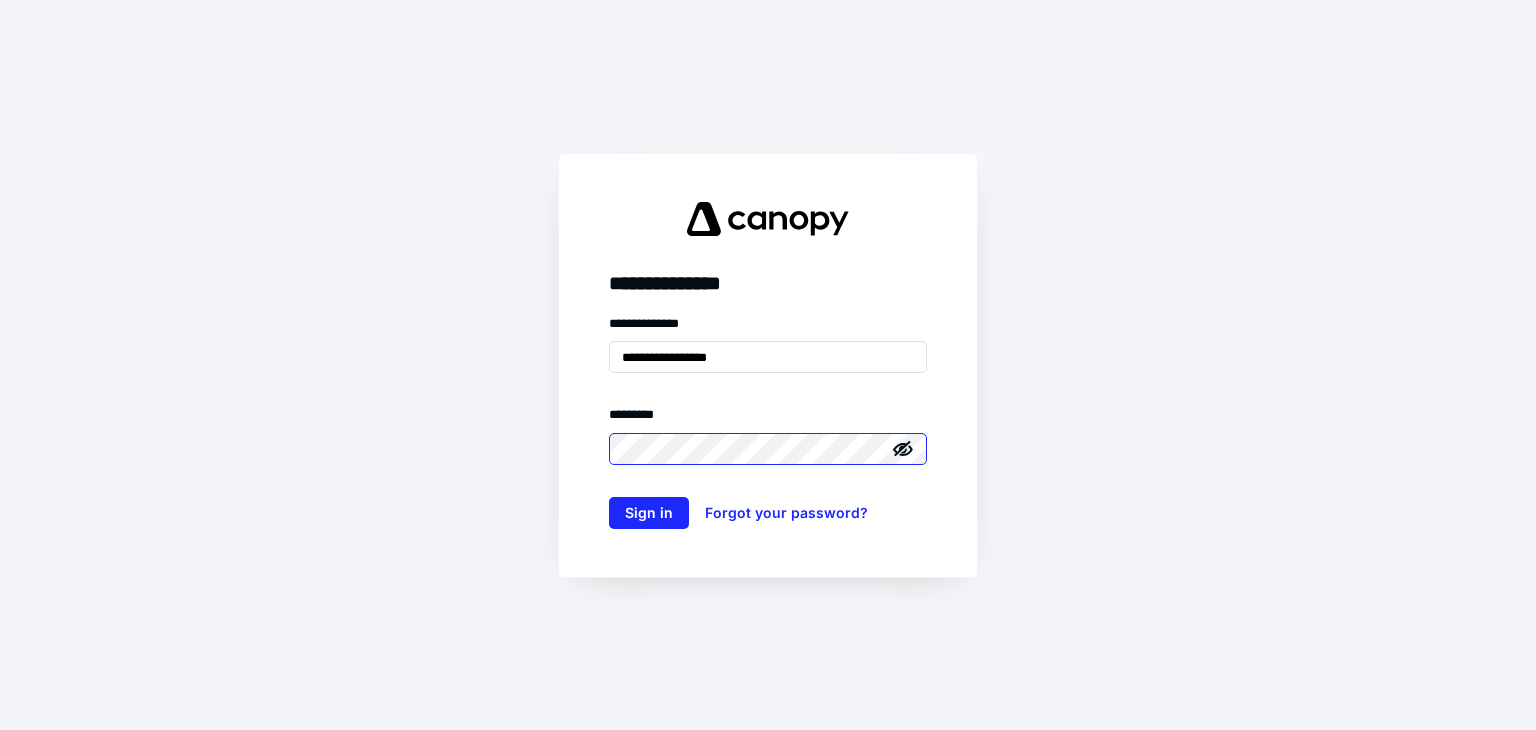 click on "Sign in" at bounding box center [649, 513] 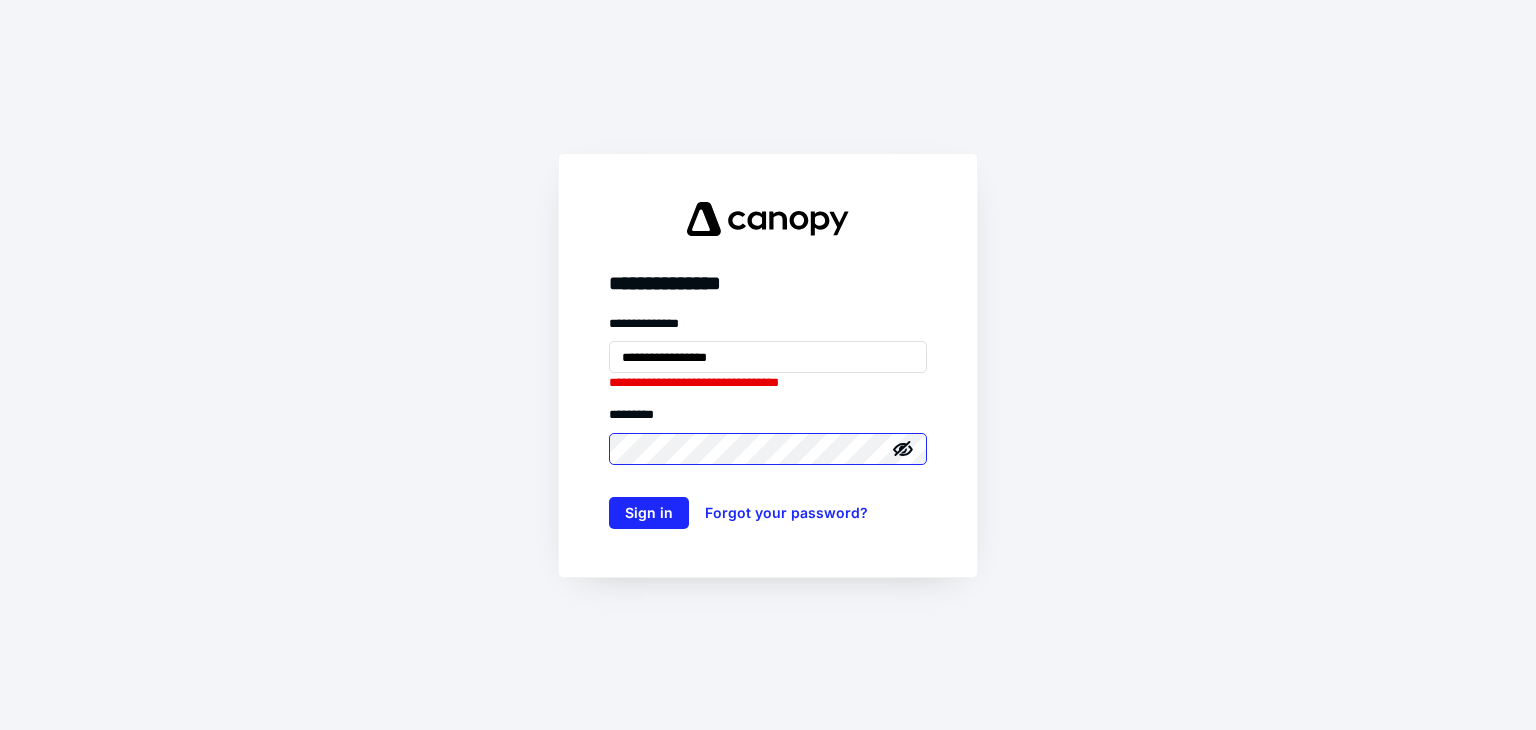 click on "Sign in" at bounding box center (649, 513) 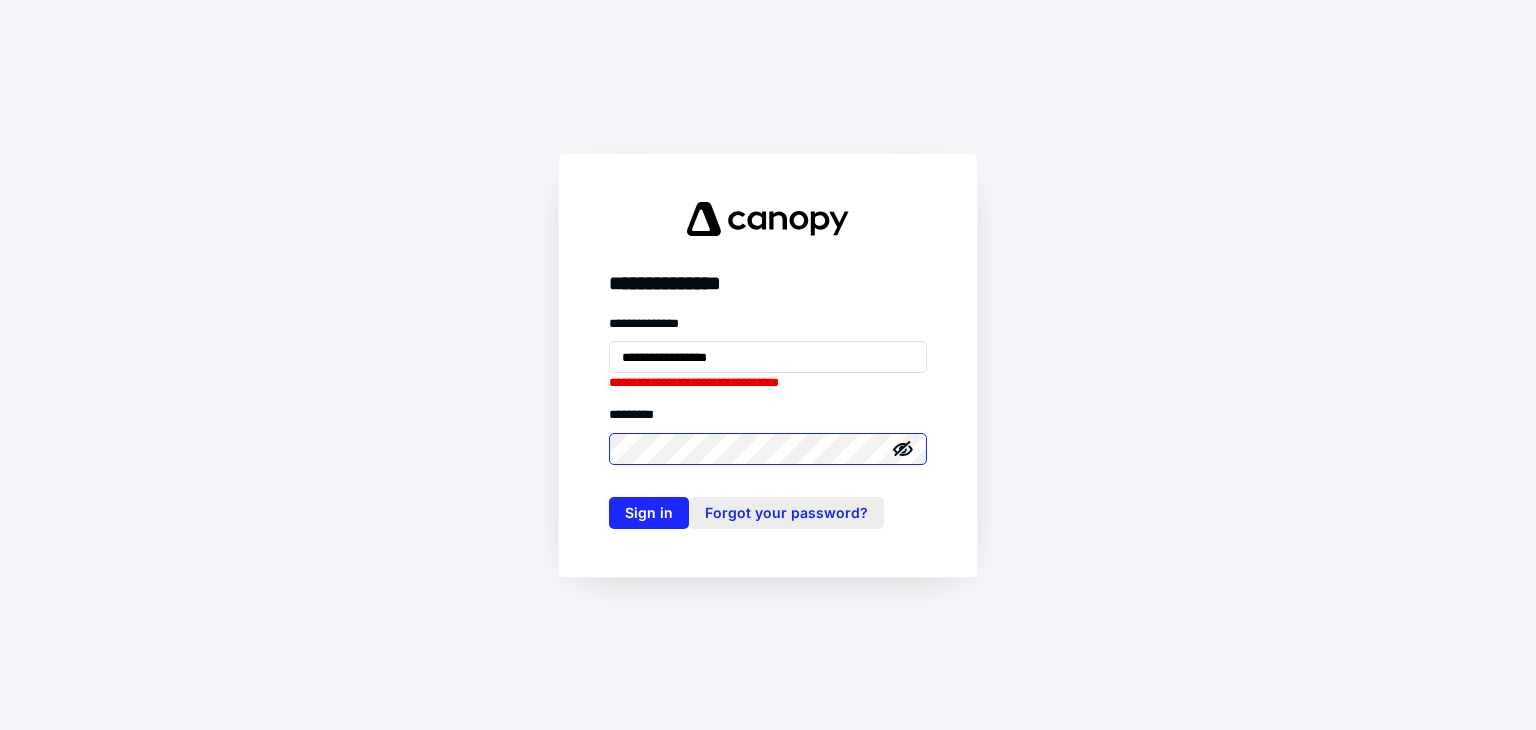 click on "Sign in" at bounding box center (649, 513) 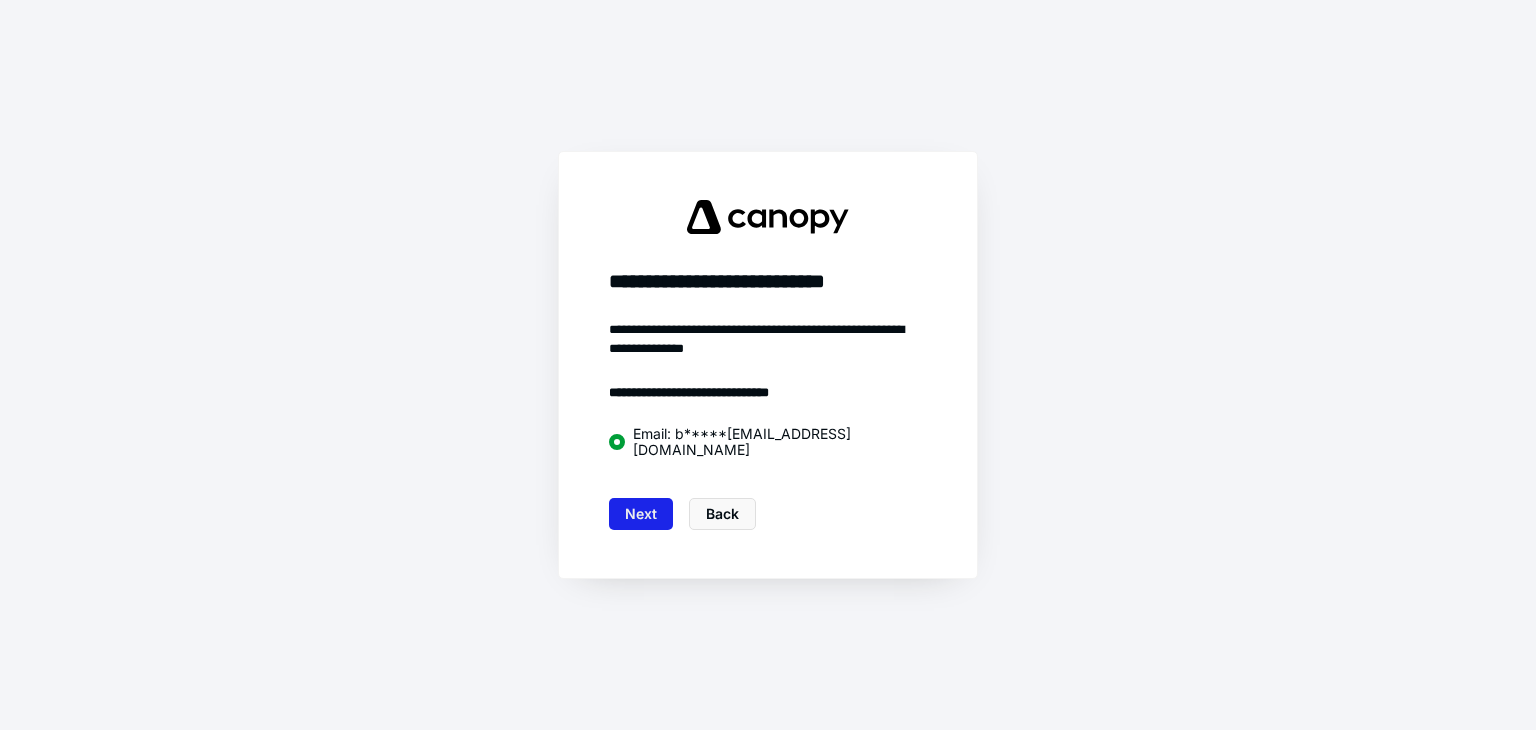 click on "Next" at bounding box center [641, 514] 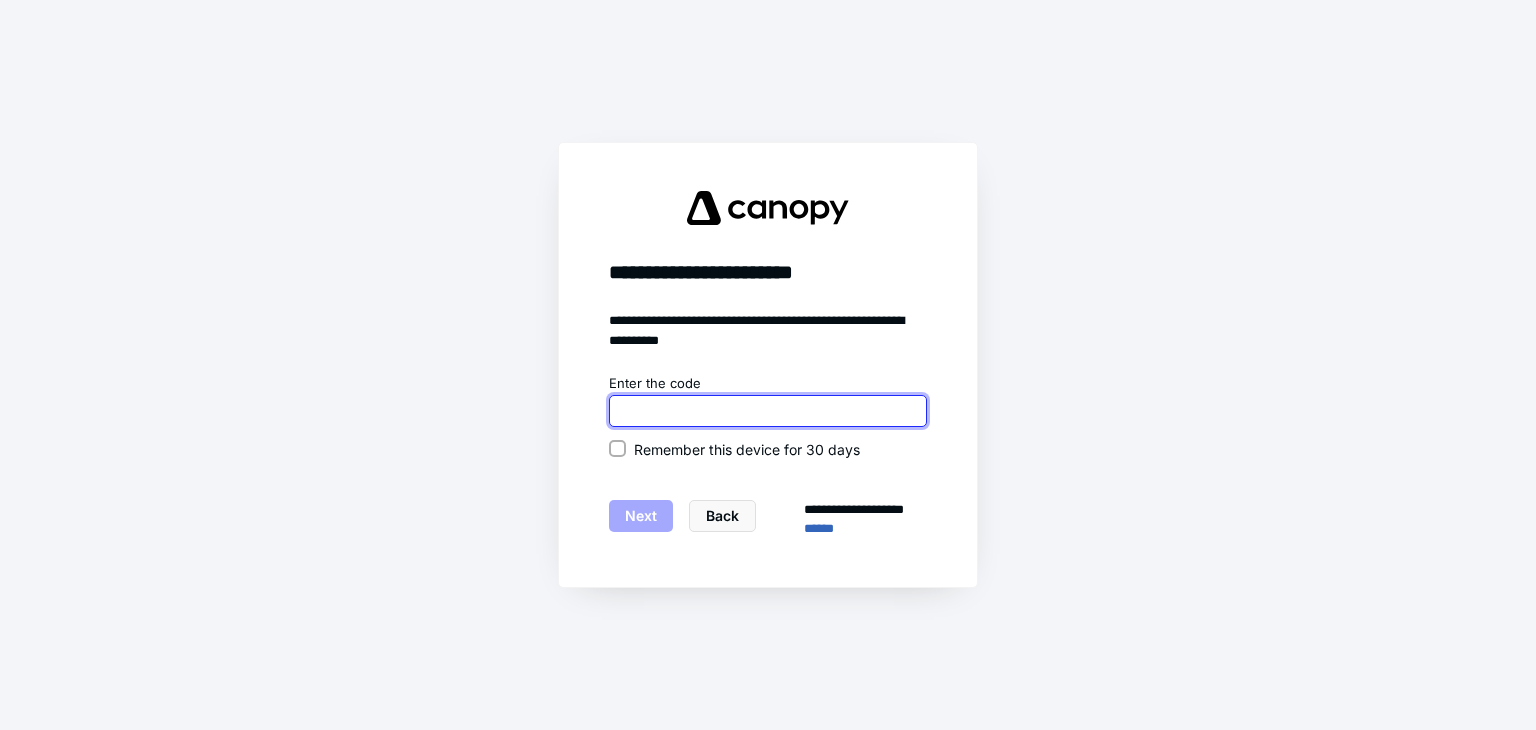 paste on "******" 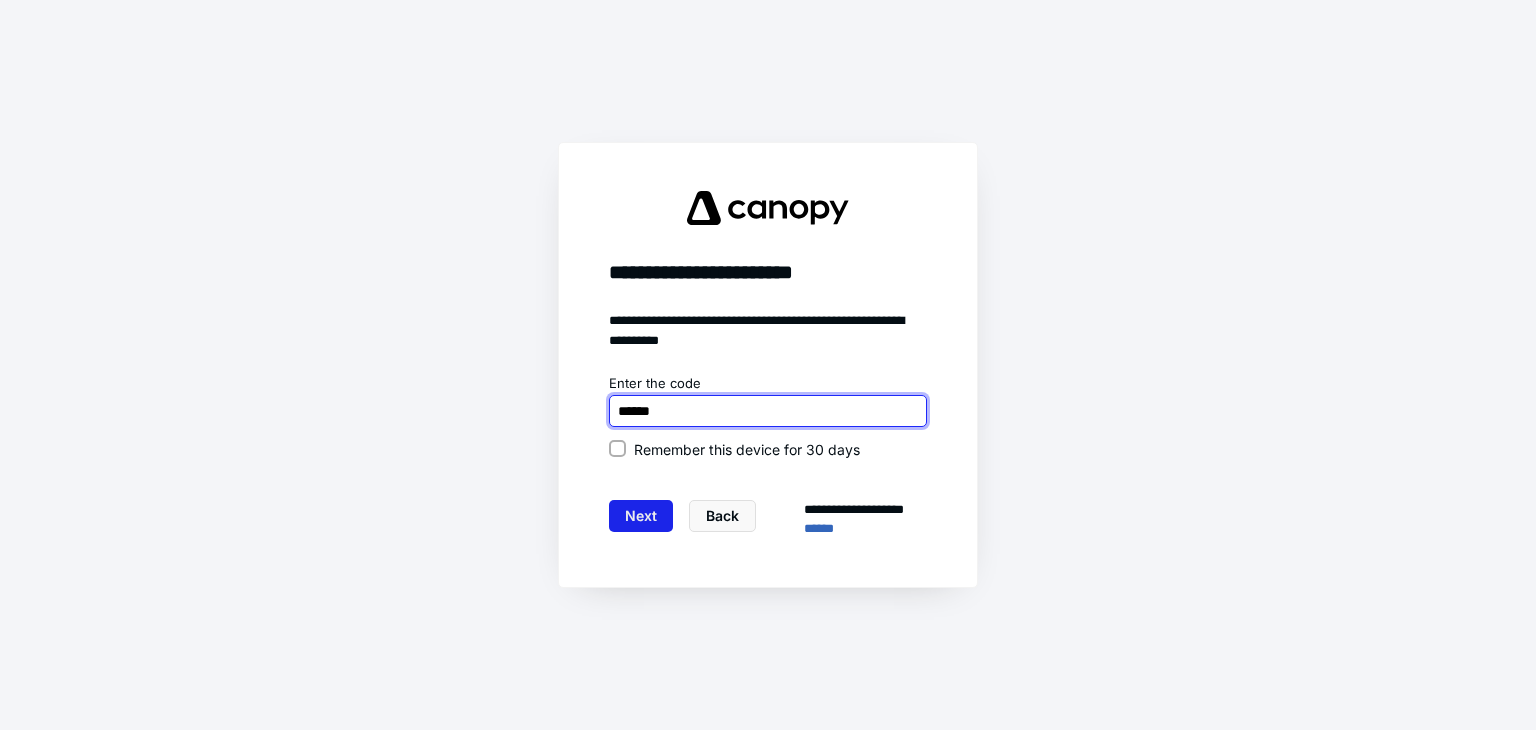 type on "******" 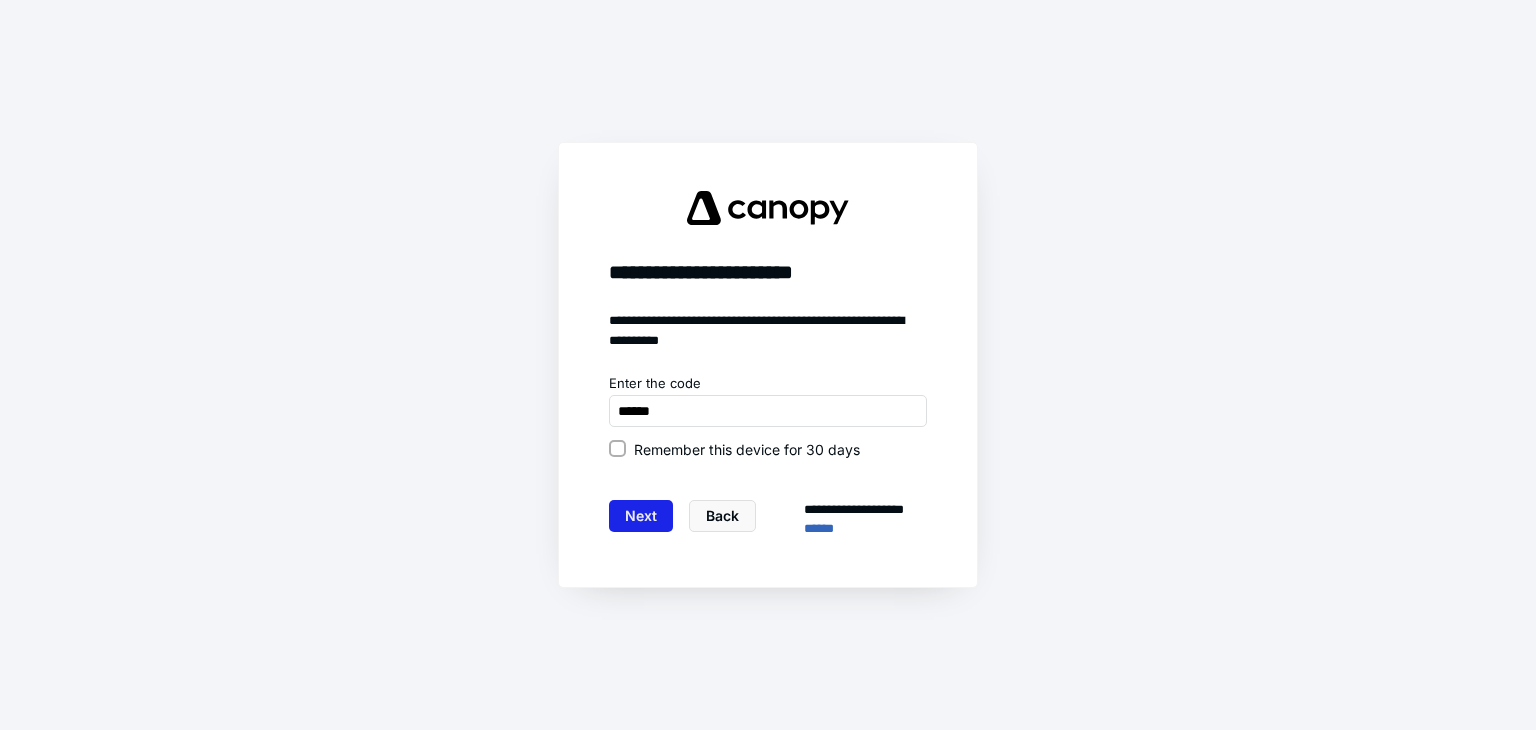 click on "Next" at bounding box center [641, 516] 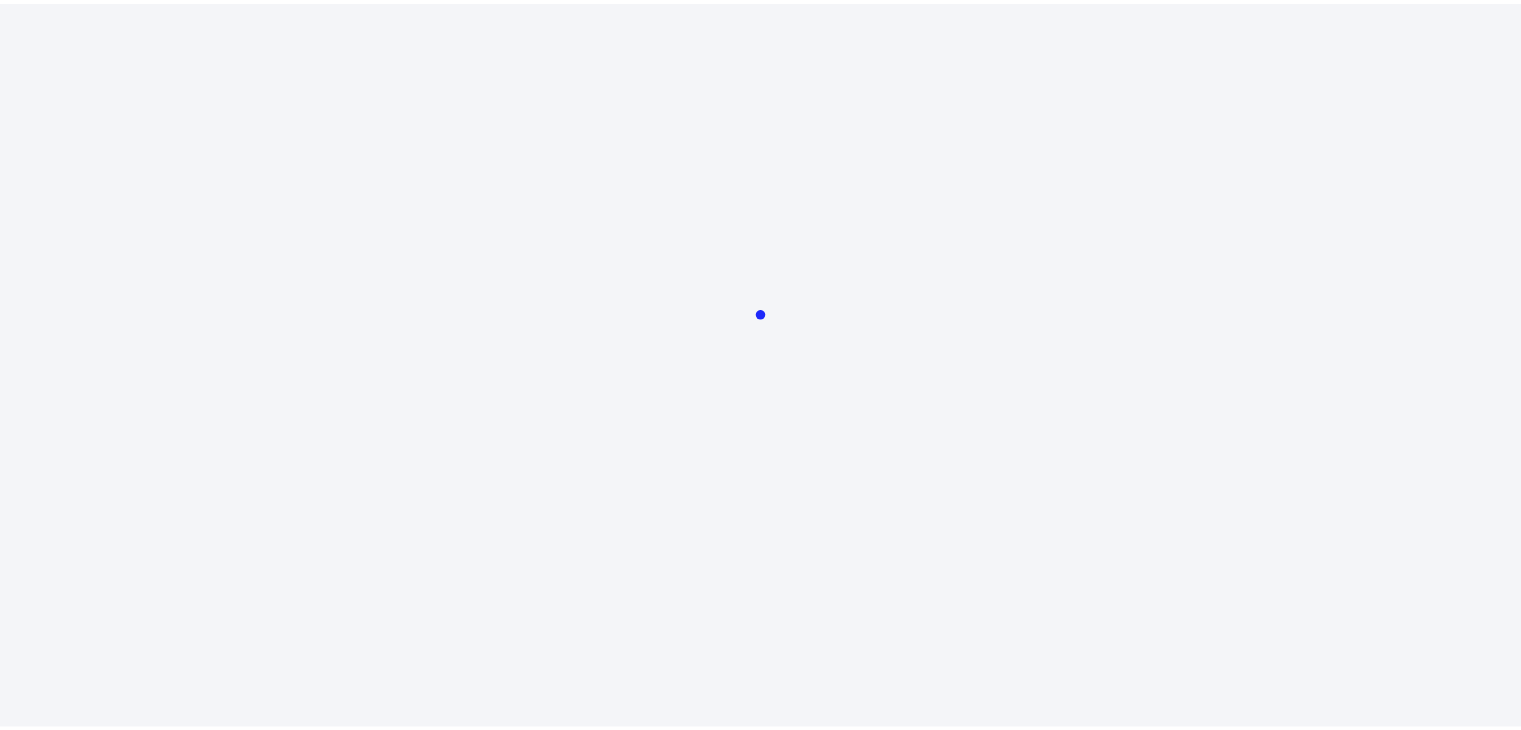 scroll, scrollTop: 0, scrollLeft: 0, axis: both 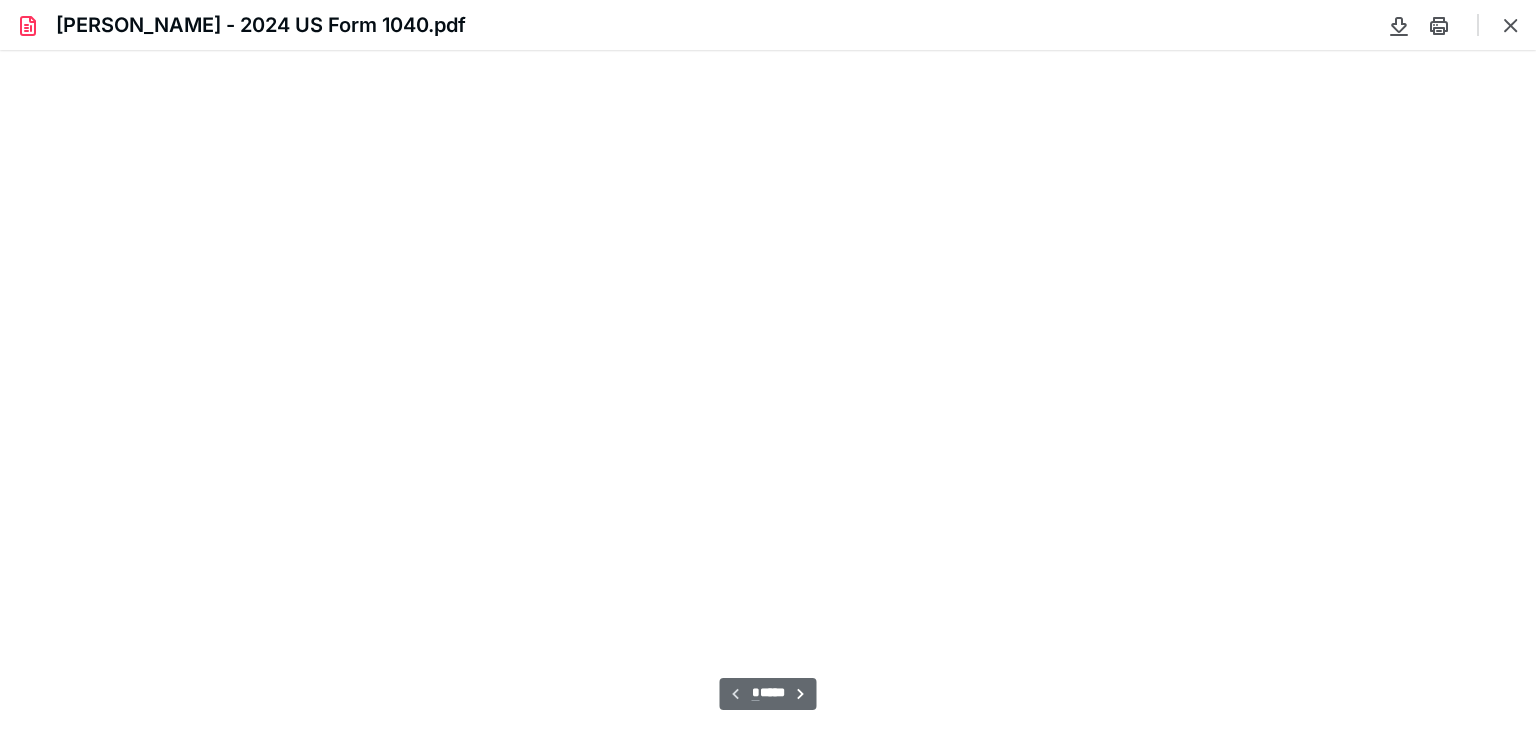 type on "81" 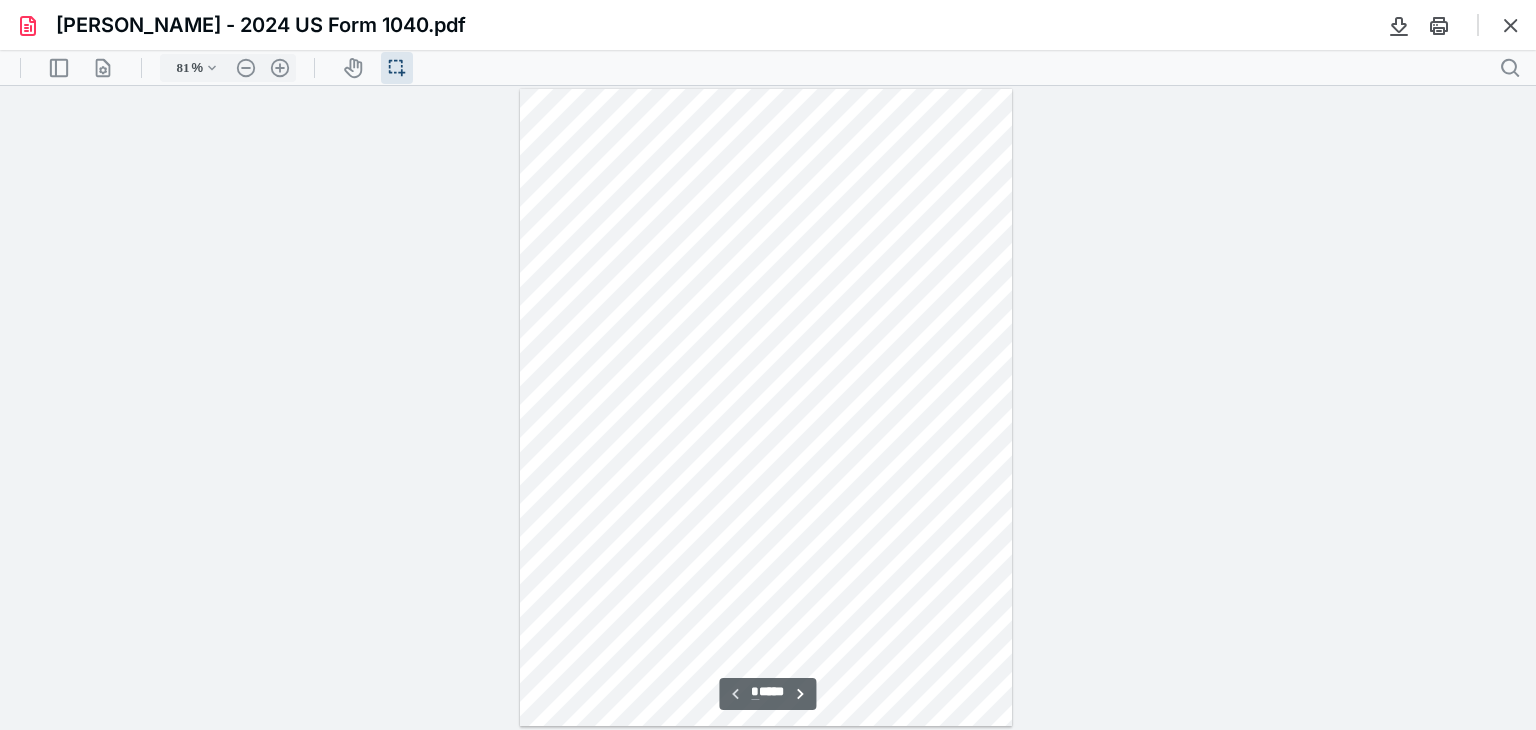 click at bounding box center [766, 408] 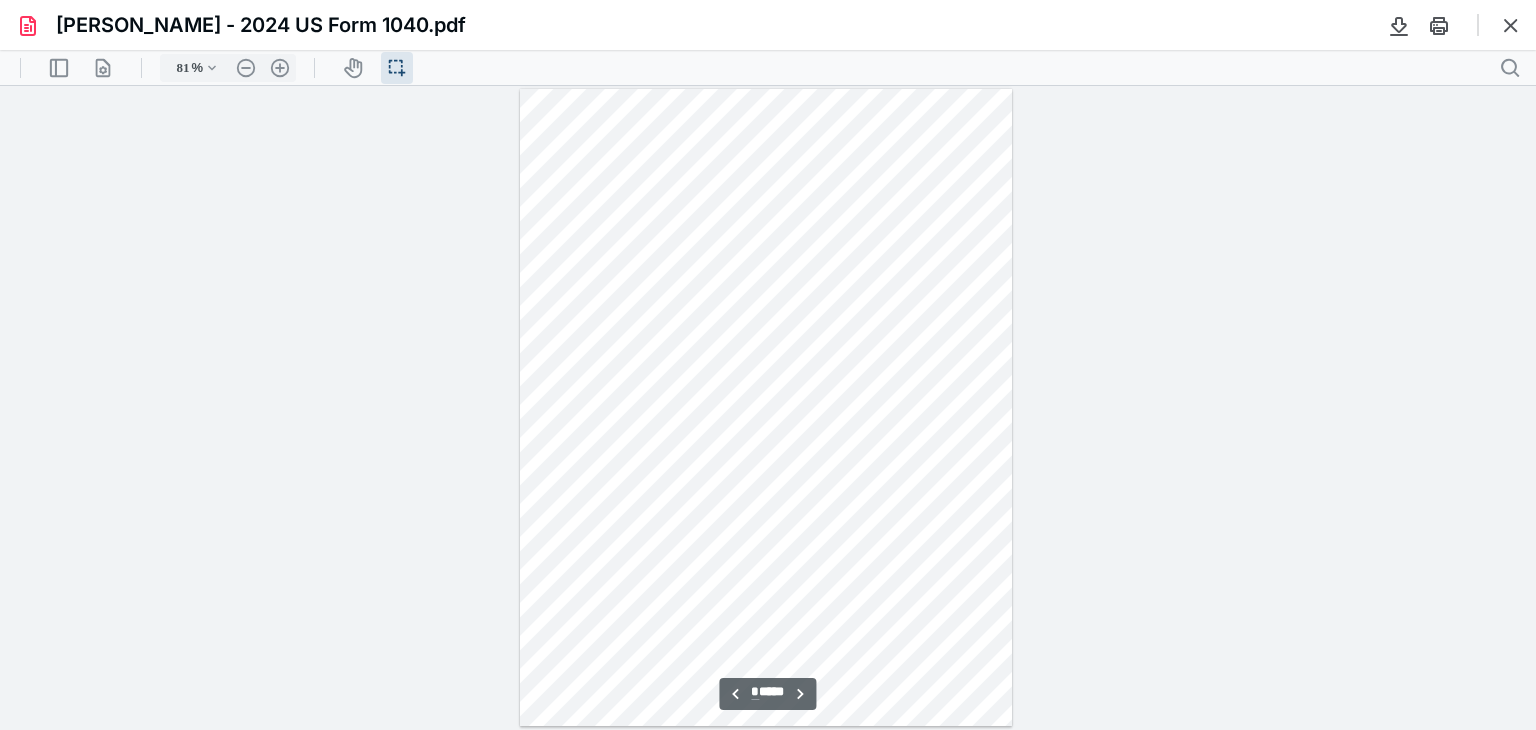 scroll, scrollTop: 1928, scrollLeft: 0, axis: vertical 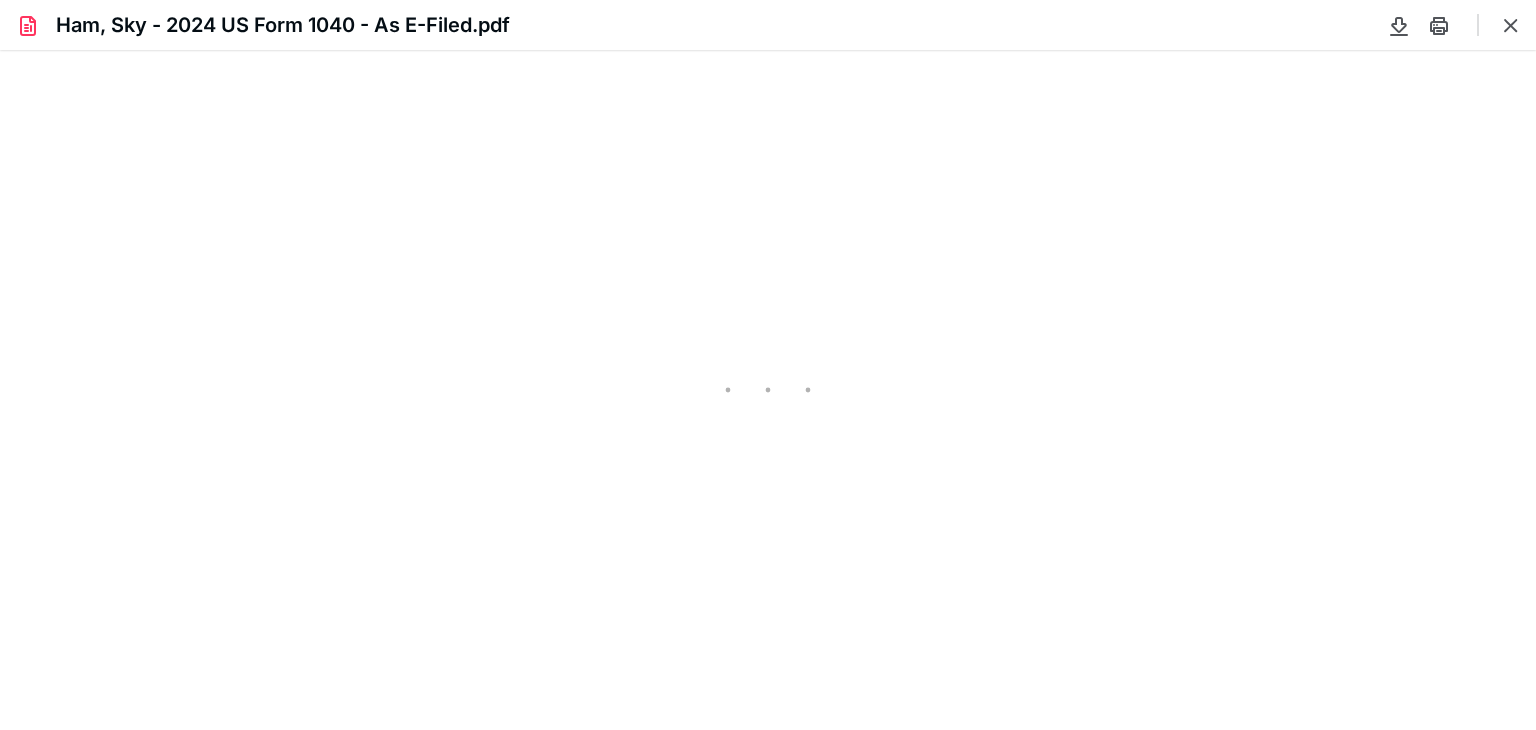 type on "81" 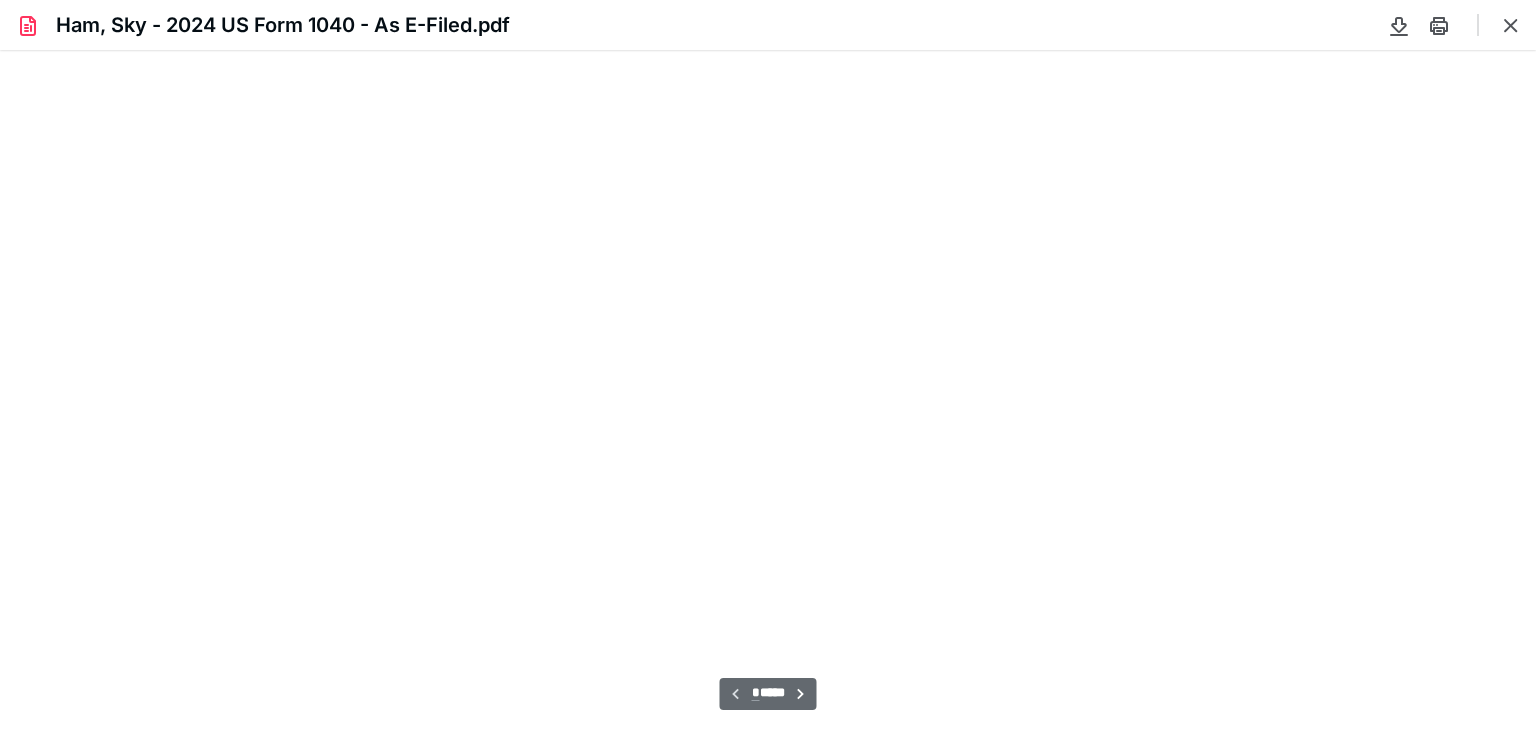 scroll, scrollTop: 39, scrollLeft: 0, axis: vertical 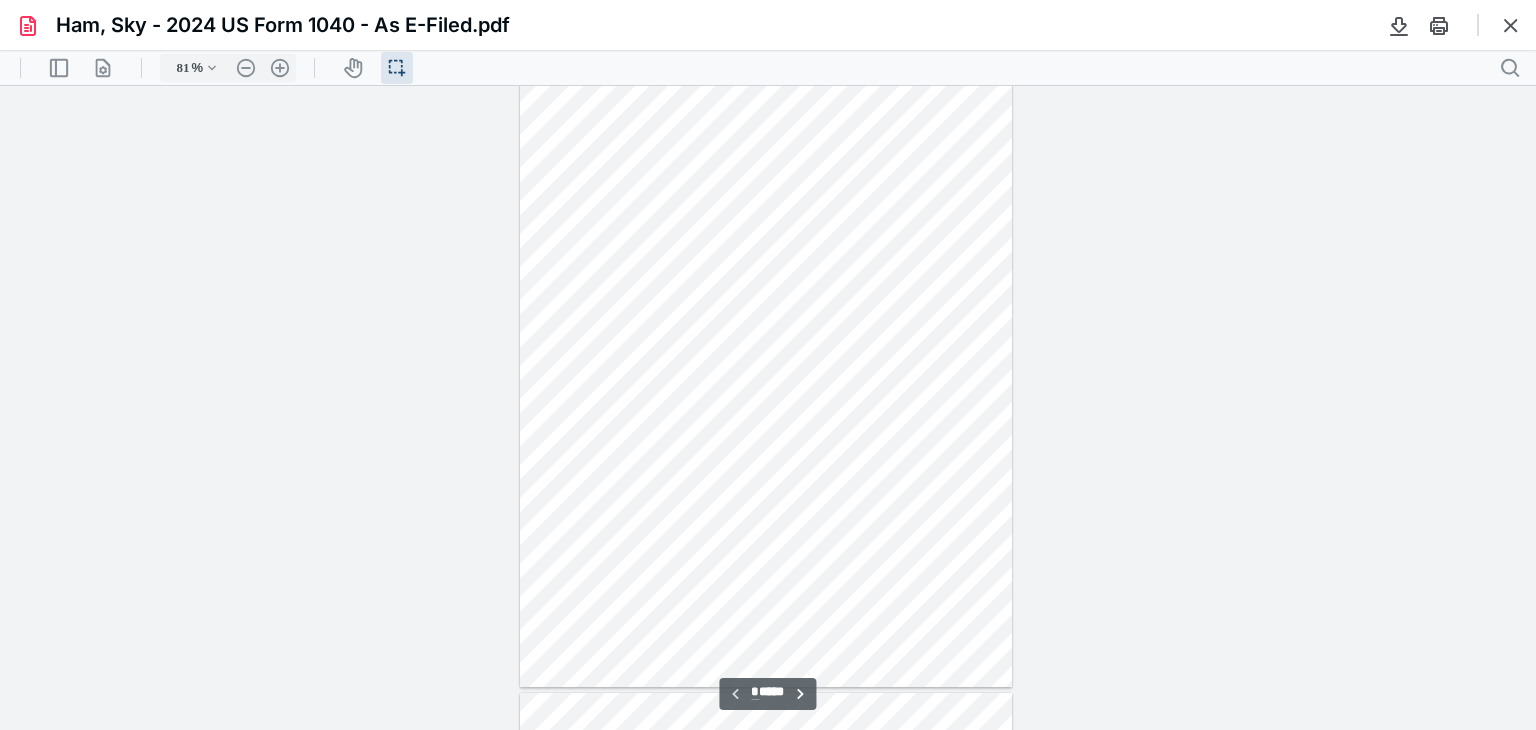 click on "**********" at bounding box center [768, 408] 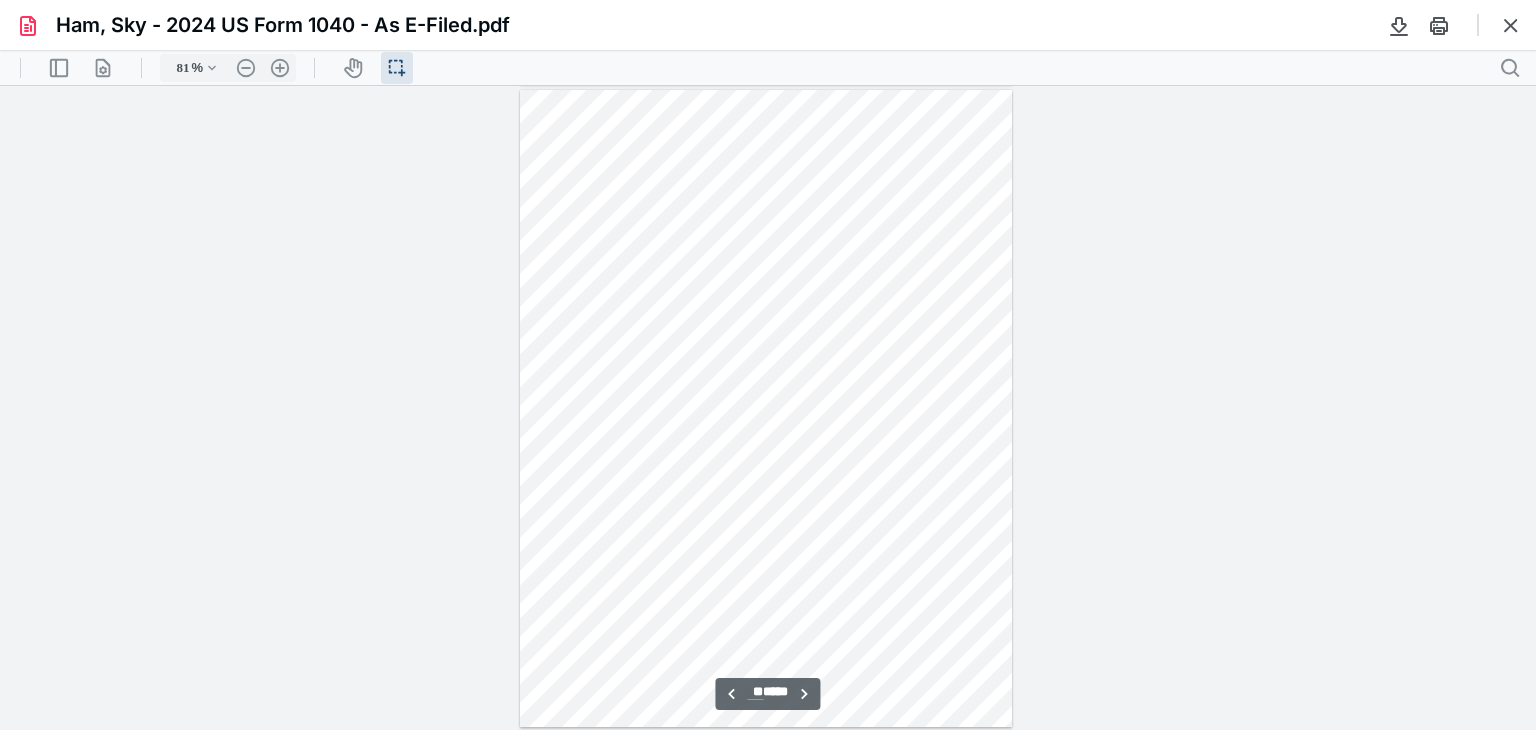 scroll, scrollTop: 7716, scrollLeft: 0, axis: vertical 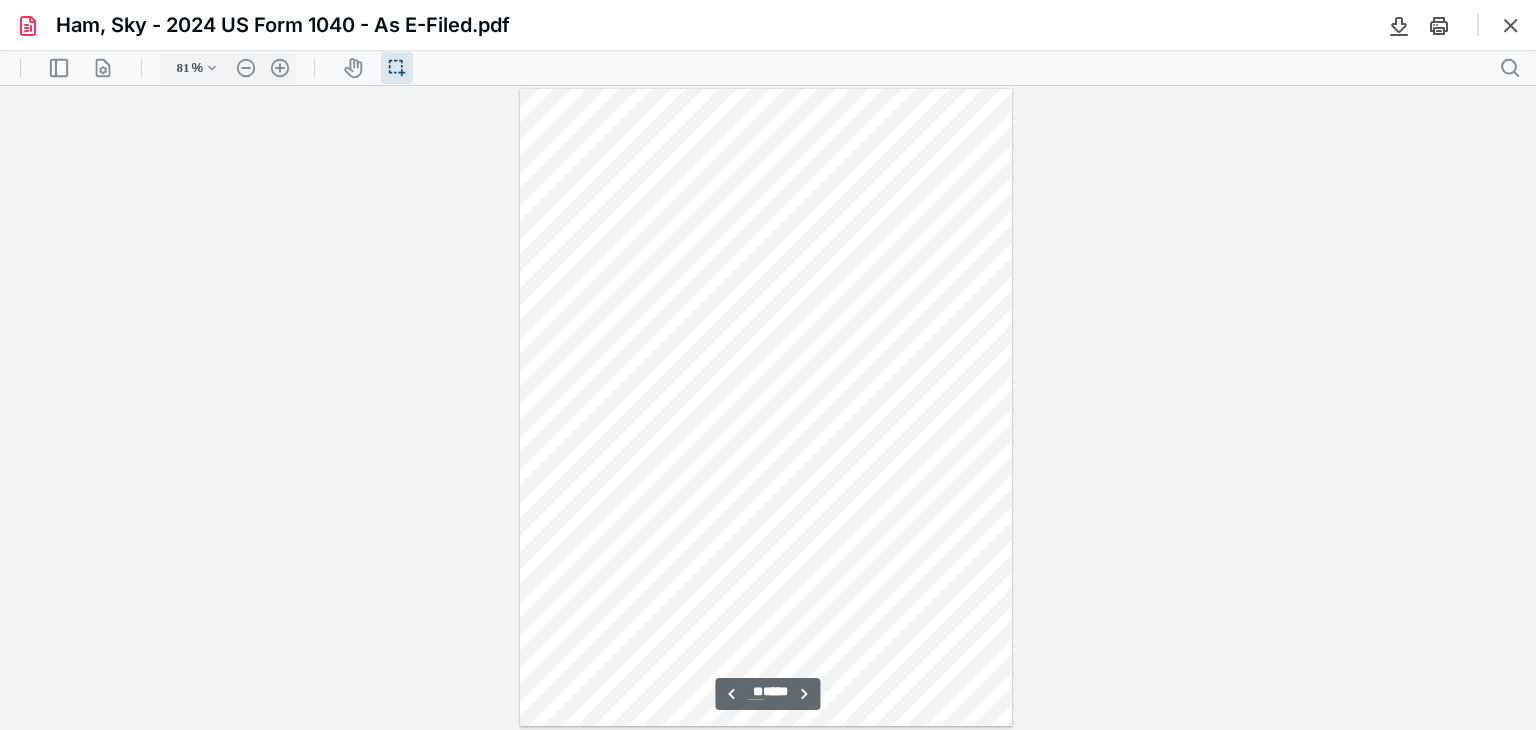 click on "**********" at bounding box center [768, 408] 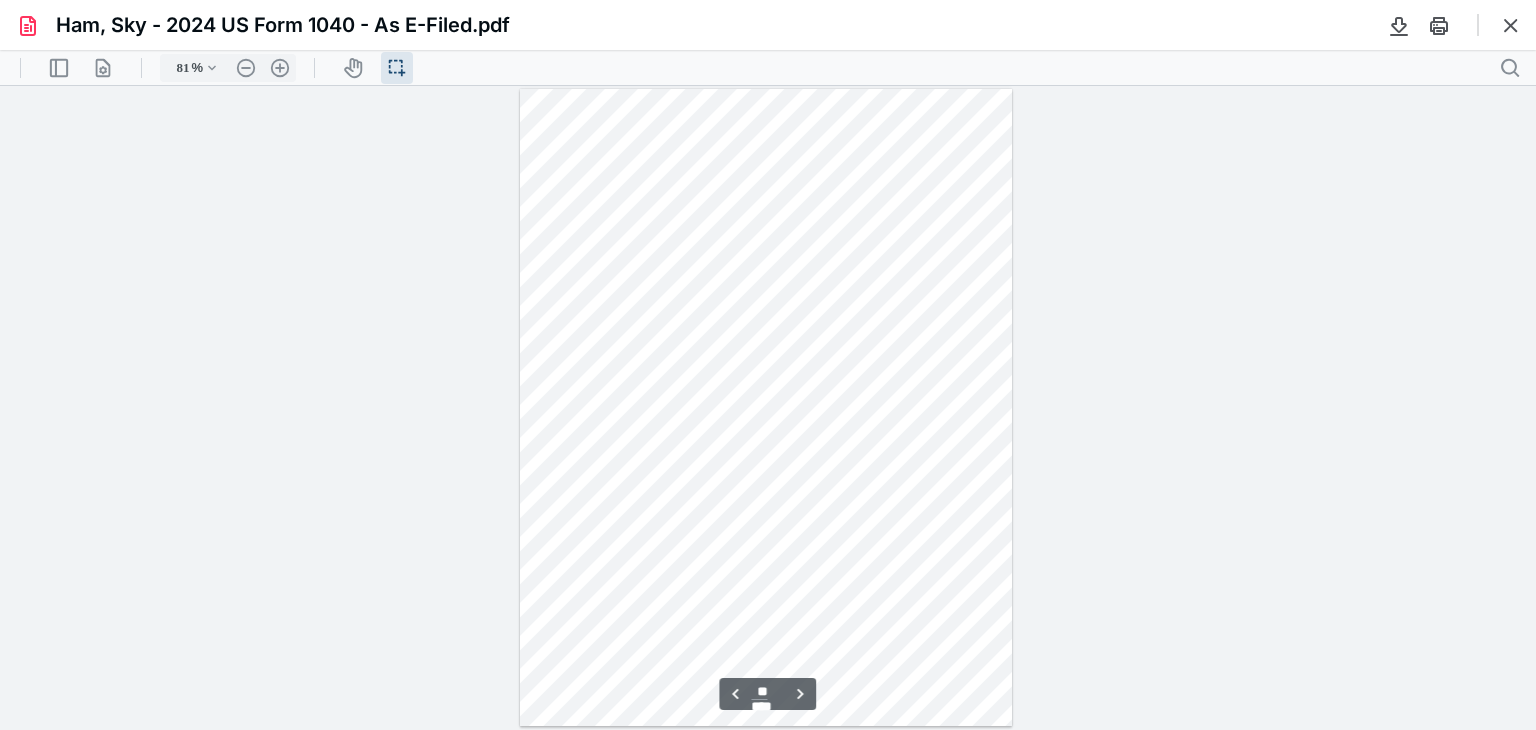 scroll, scrollTop: 5787, scrollLeft: 0, axis: vertical 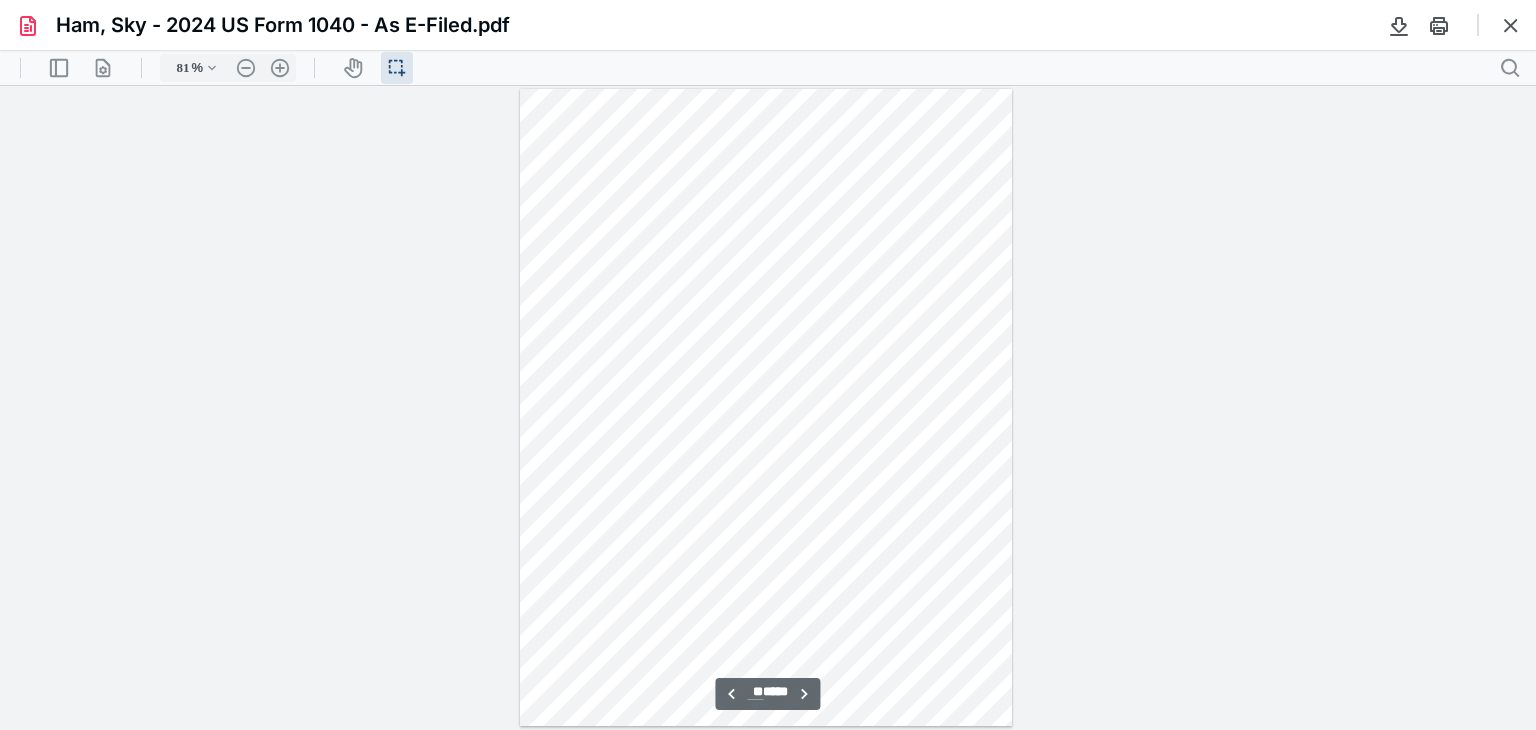 type on "**" 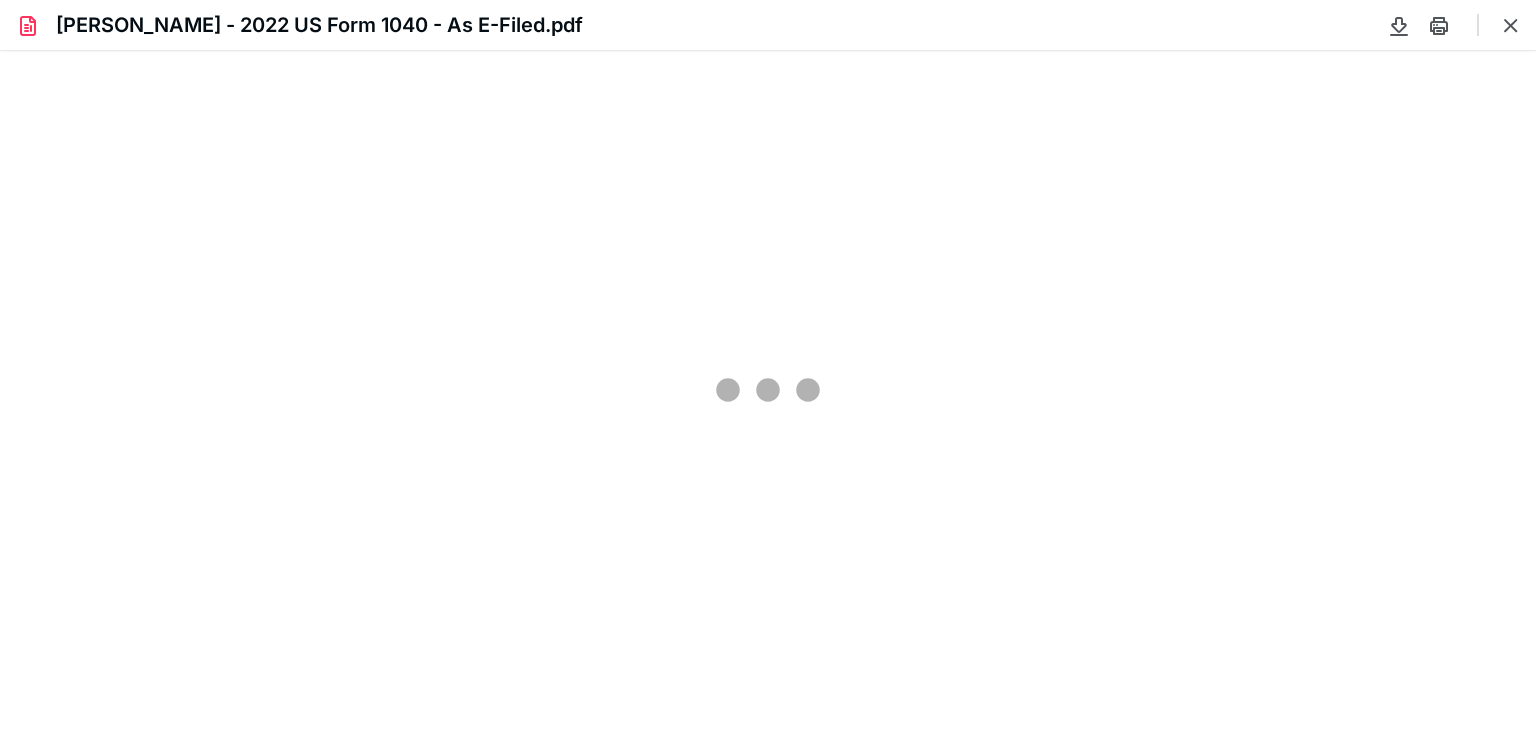 scroll, scrollTop: 0, scrollLeft: 0, axis: both 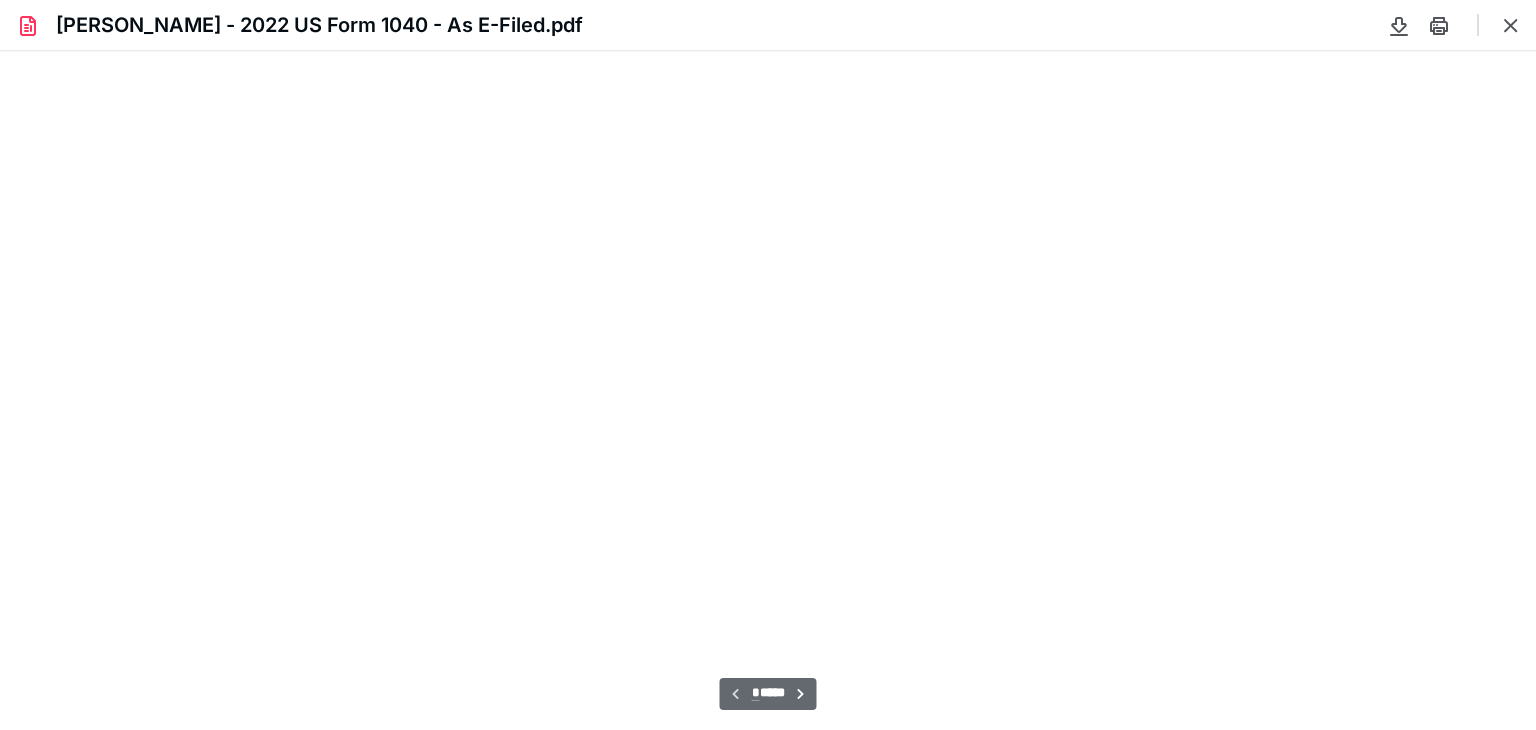 type on "81" 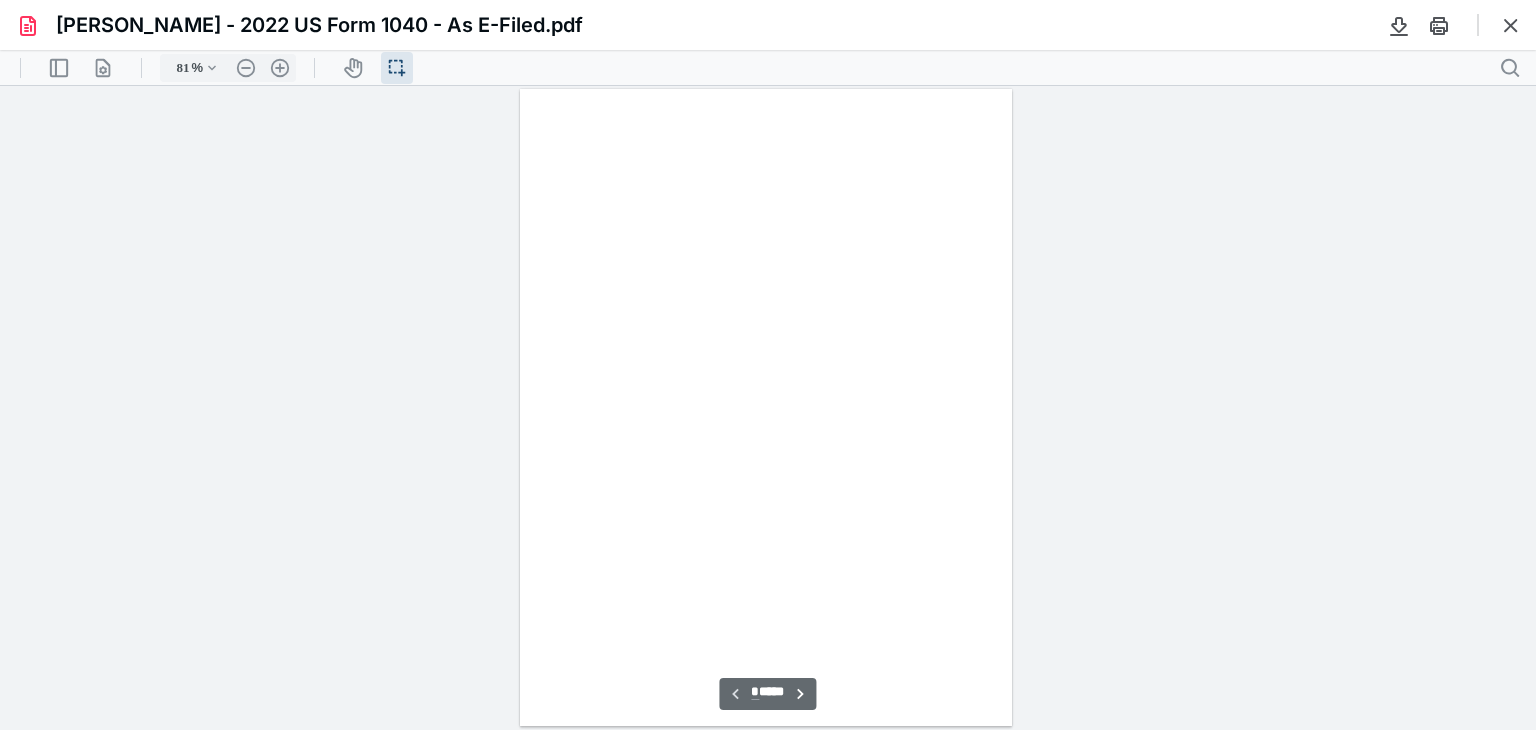 scroll, scrollTop: 39, scrollLeft: 0, axis: vertical 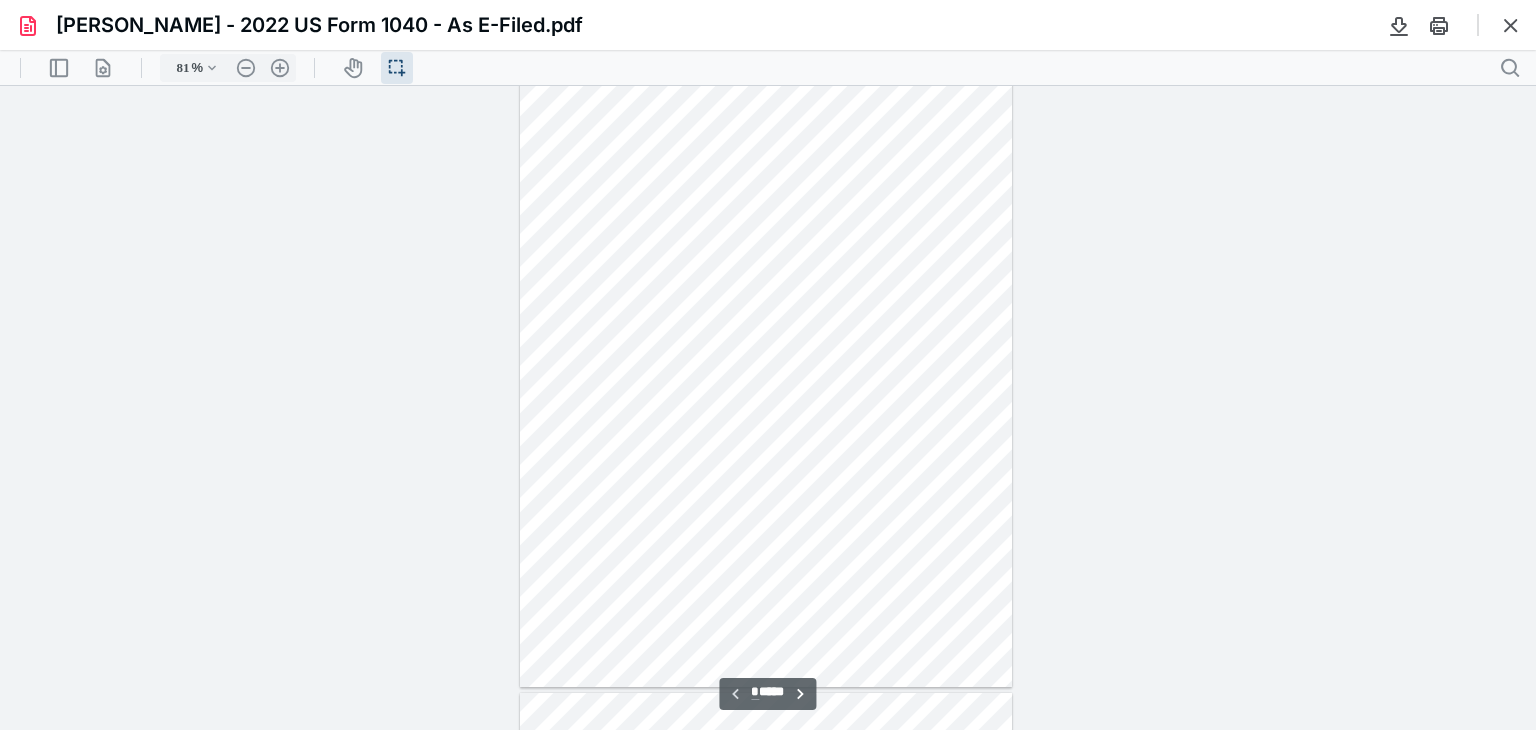 click at bounding box center (766, 369) 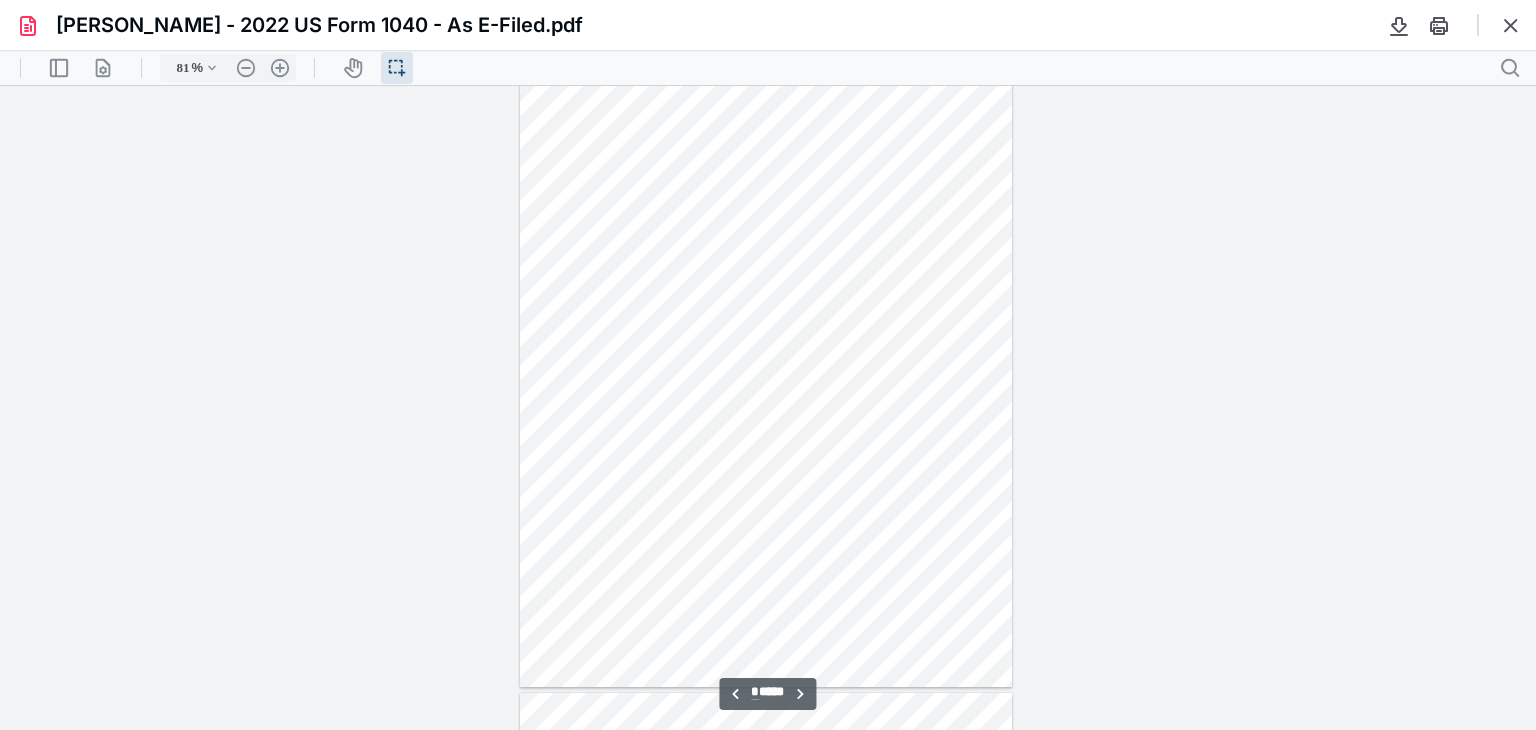 scroll, scrollTop: 643, scrollLeft: 0, axis: vertical 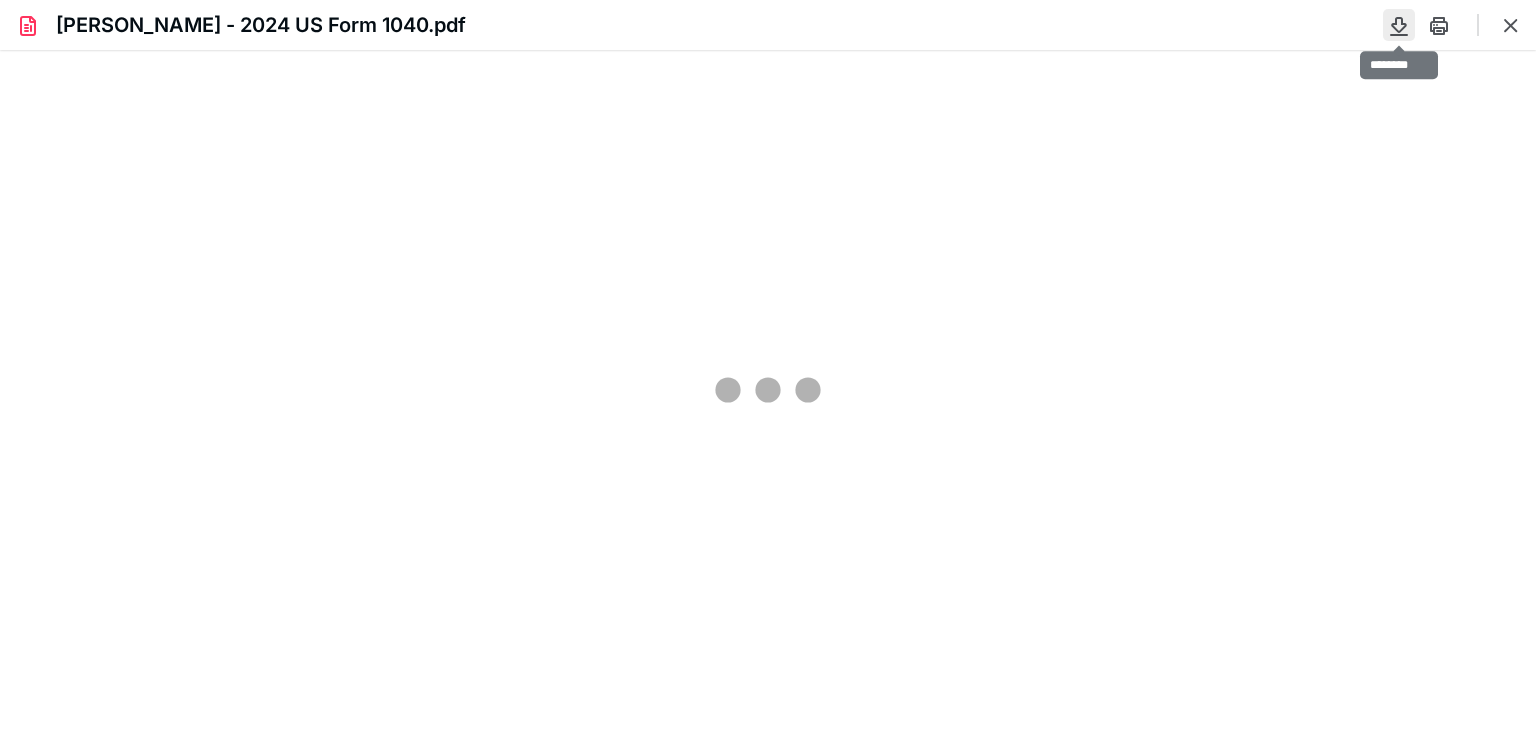 type on "81" 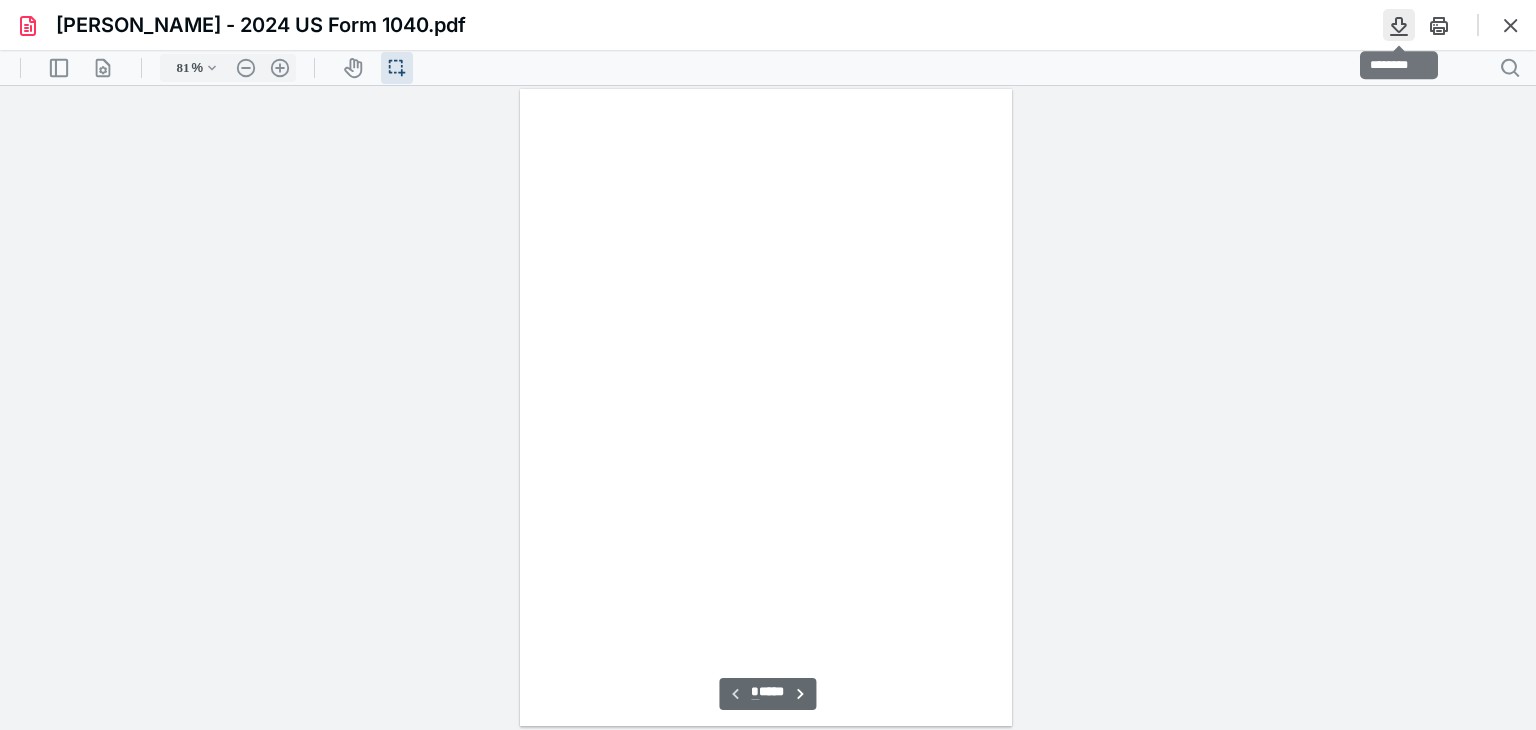 scroll, scrollTop: 39, scrollLeft: 0, axis: vertical 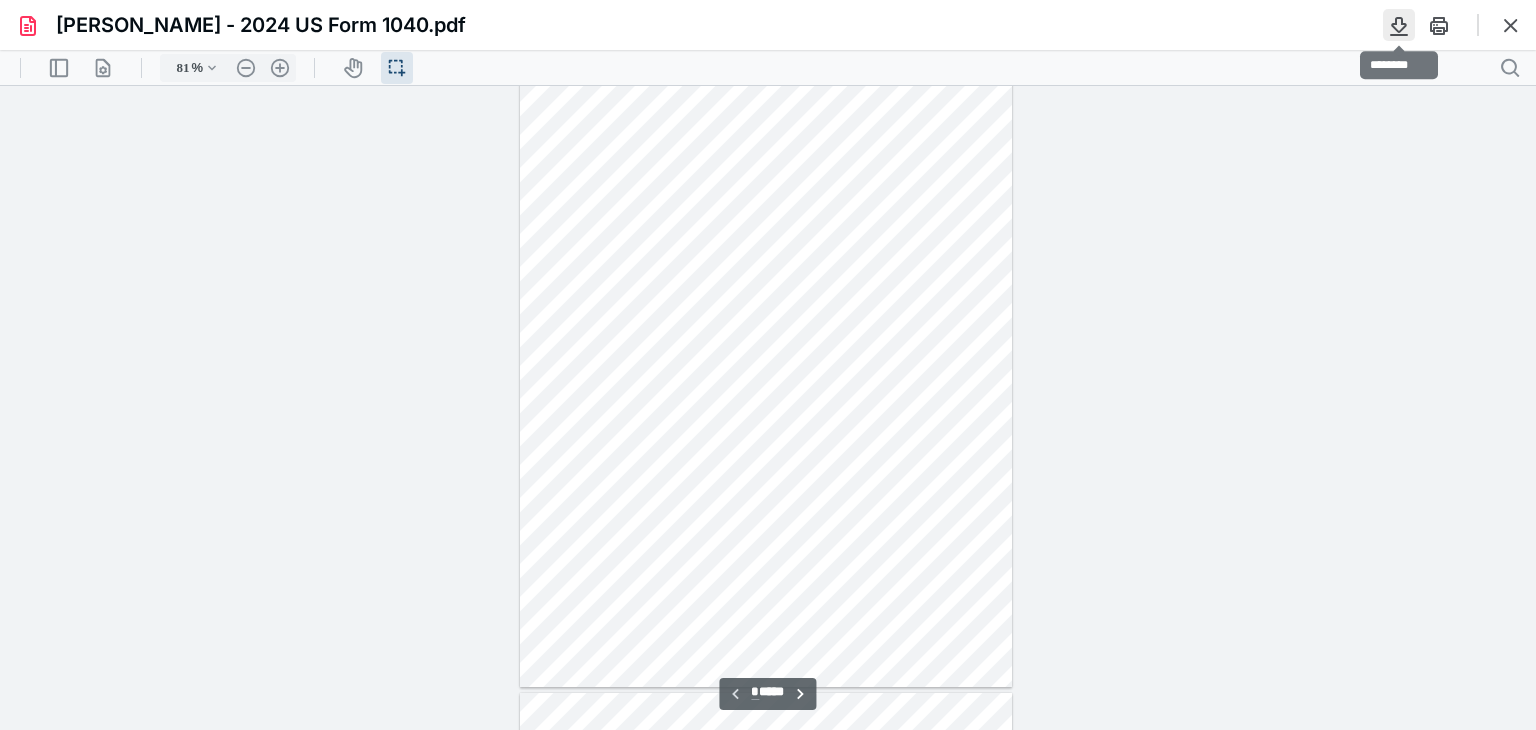 click at bounding box center [1399, 25] 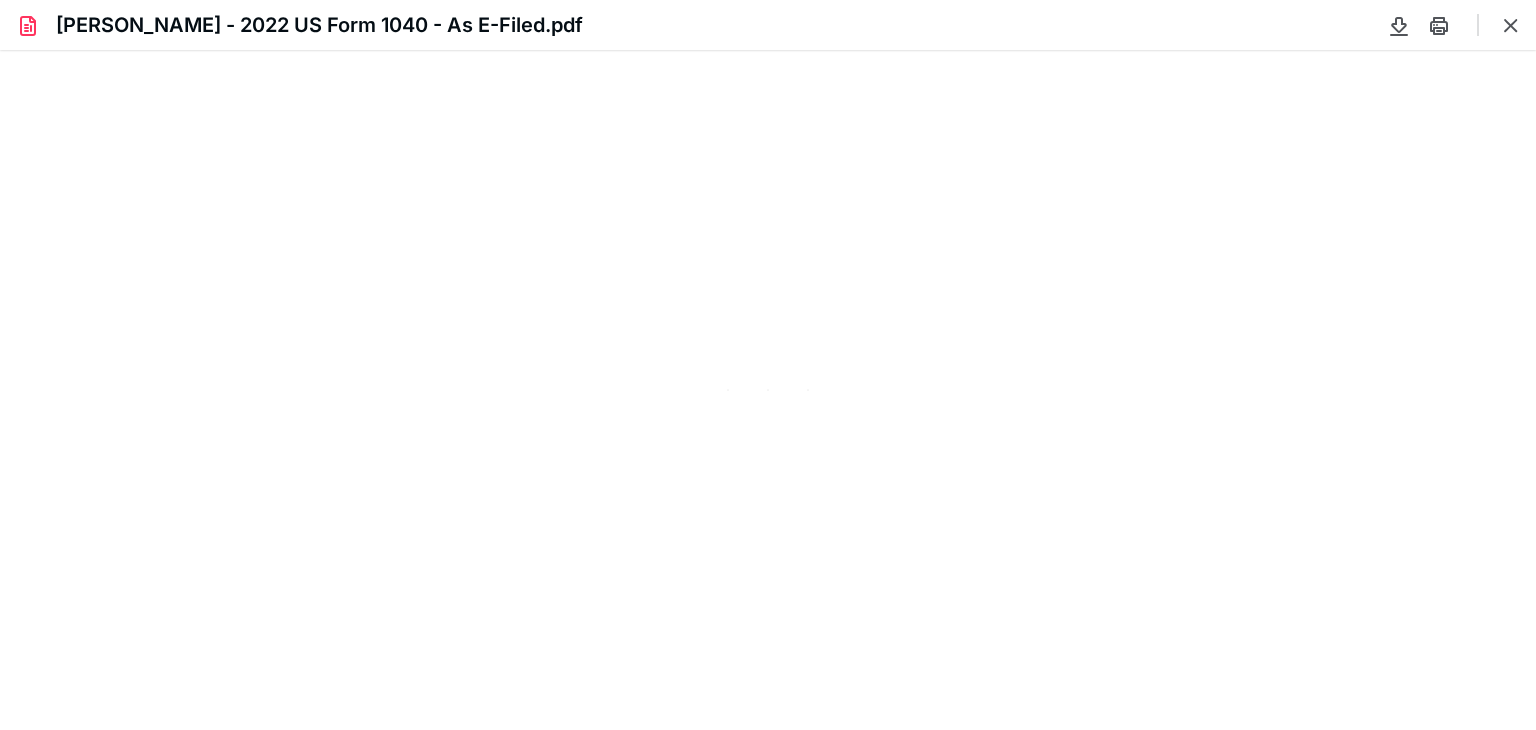 scroll, scrollTop: 0, scrollLeft: 0, axis: both 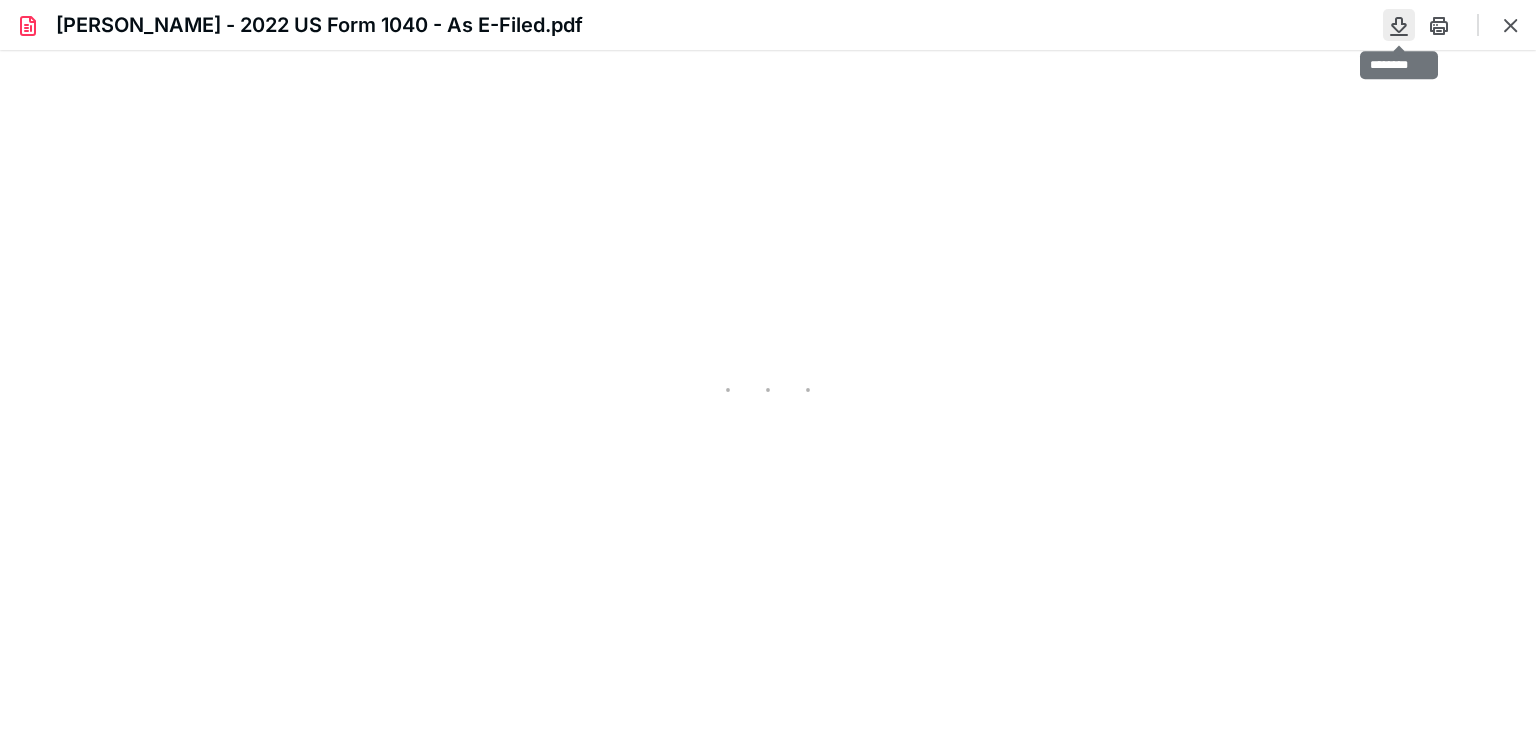 type on "81" 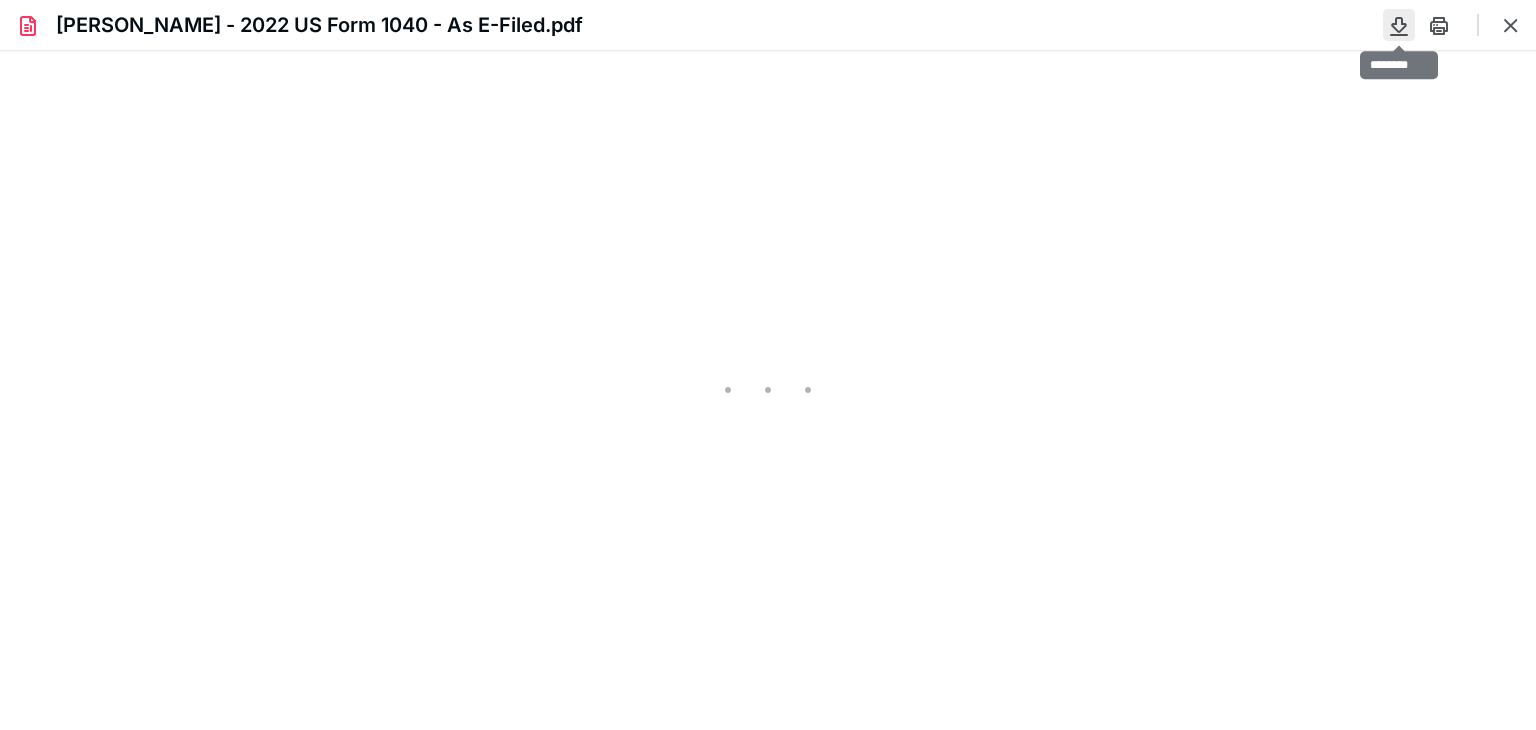 scroll, scrollTop: 39, scrollLeft: 0, axis: vertical 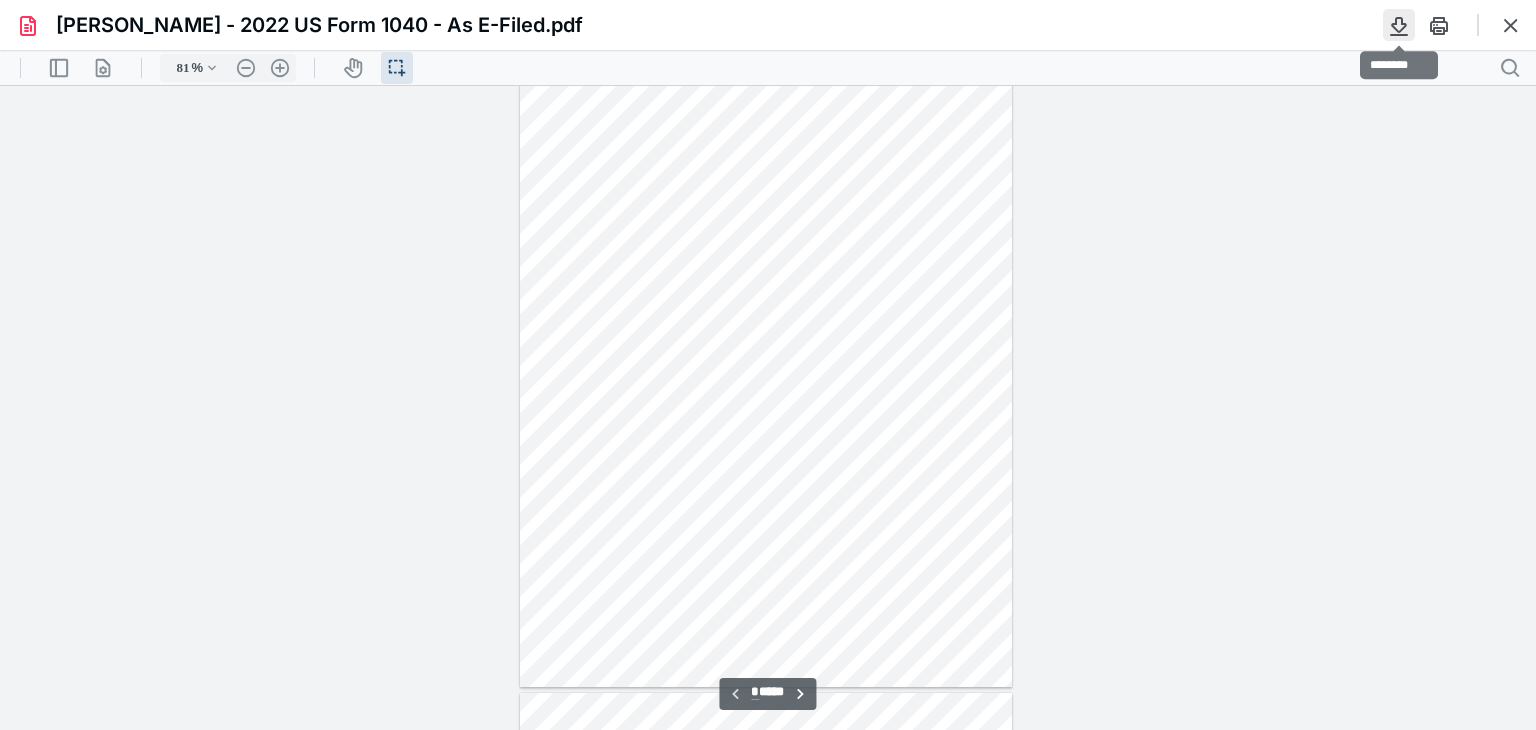 click at bounding box center [1399, 25] 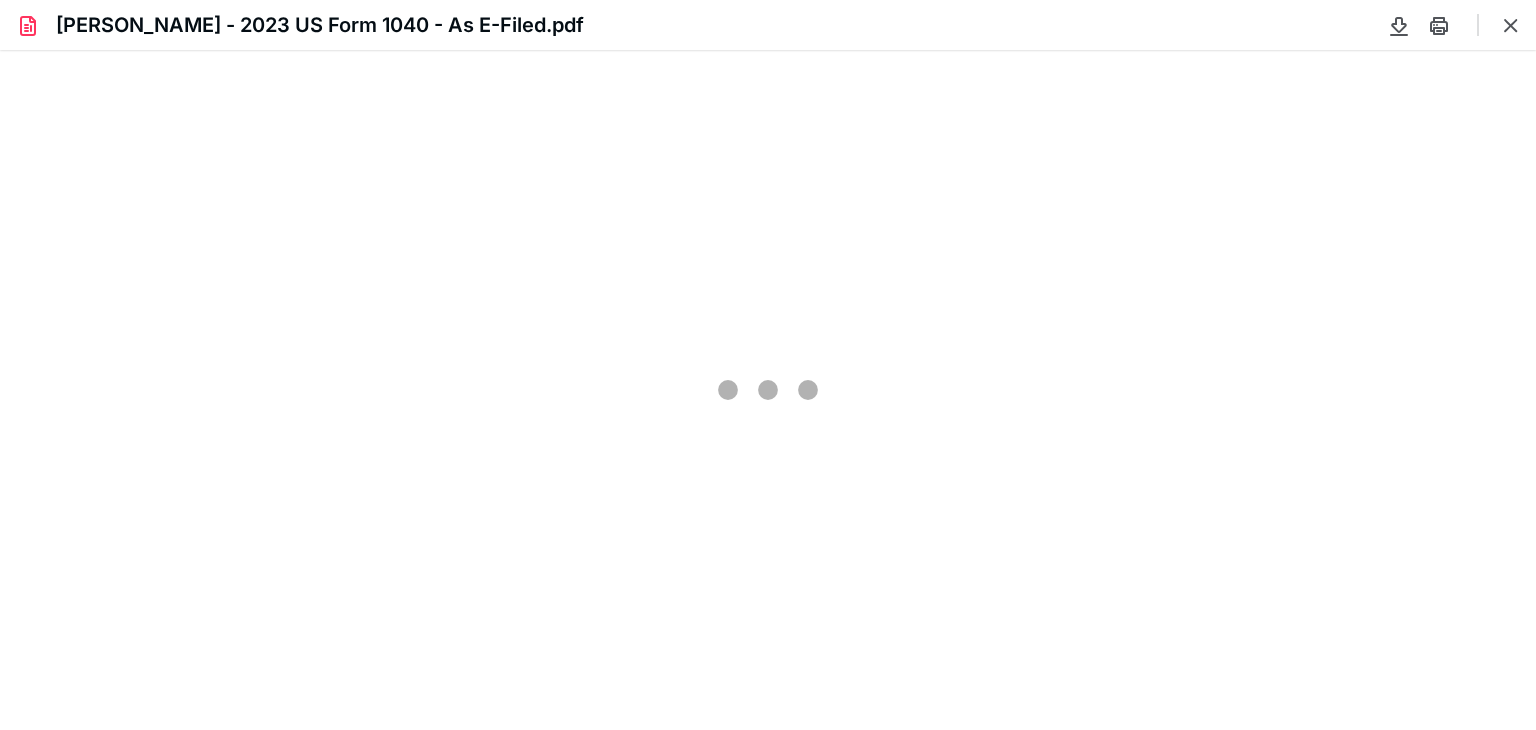 scroll, scrollTop: 0, scrollLeft: 0, axis: both 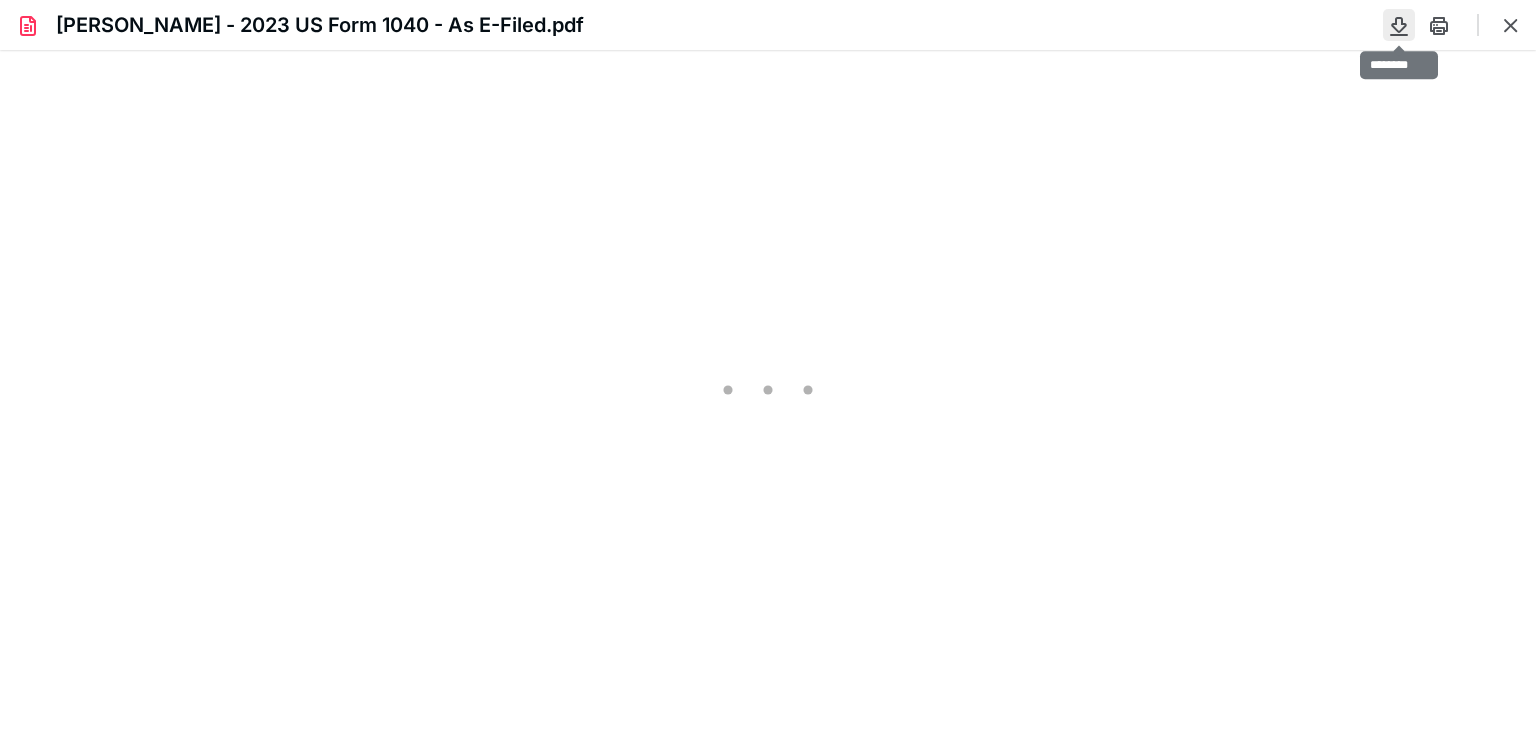 click at bounding box center [1399, 25] 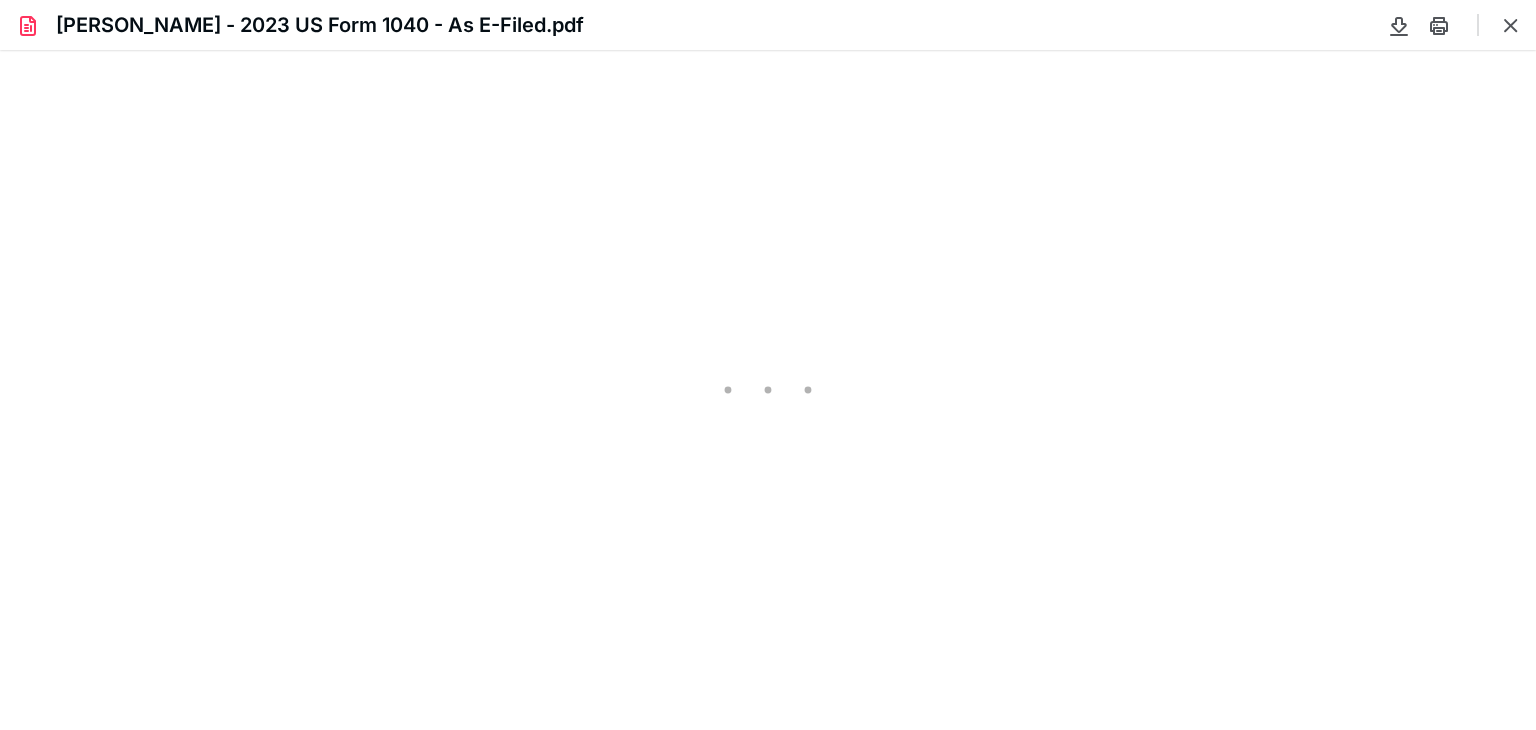 type on "81" 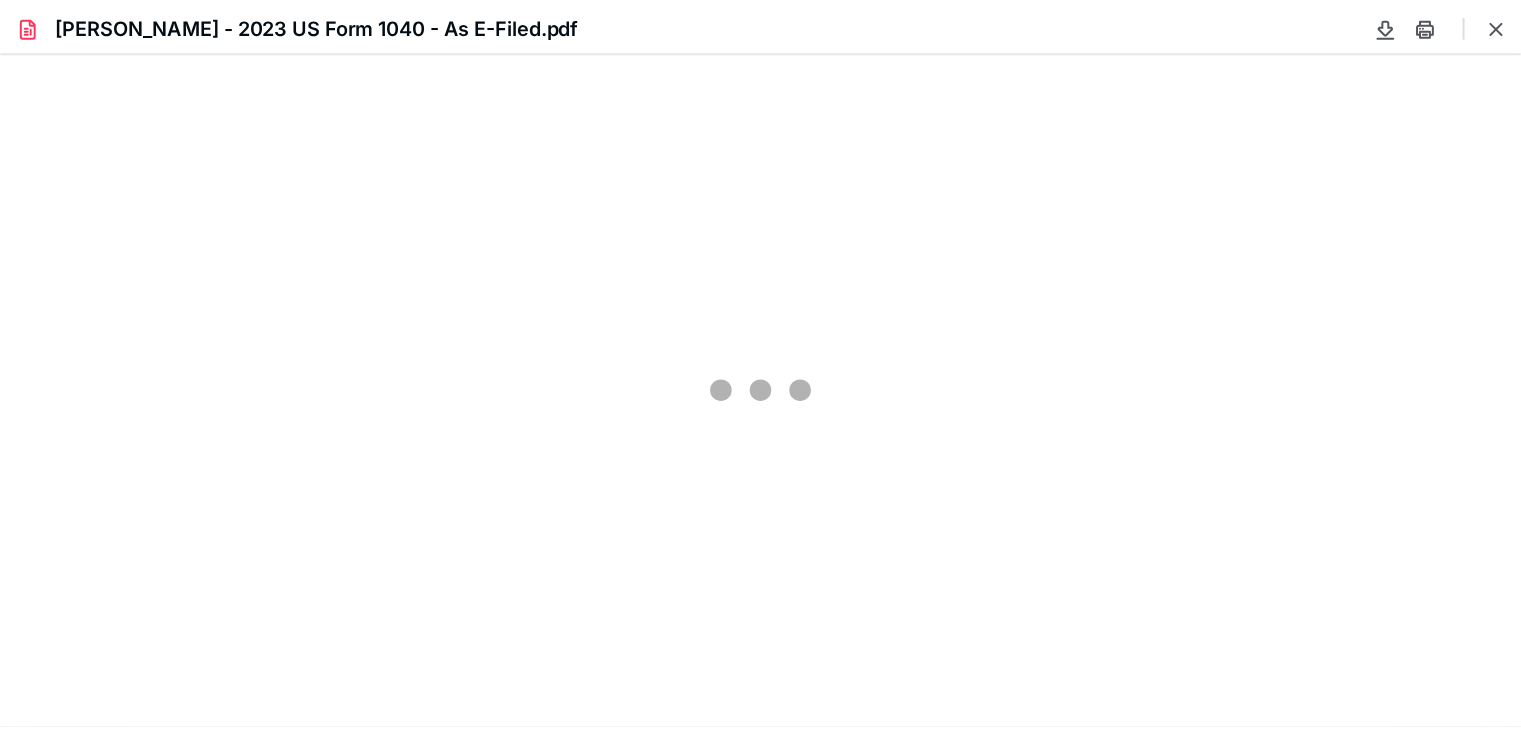 scroll, scrollTop: 39, scrollLeft: 0, axis: vertical 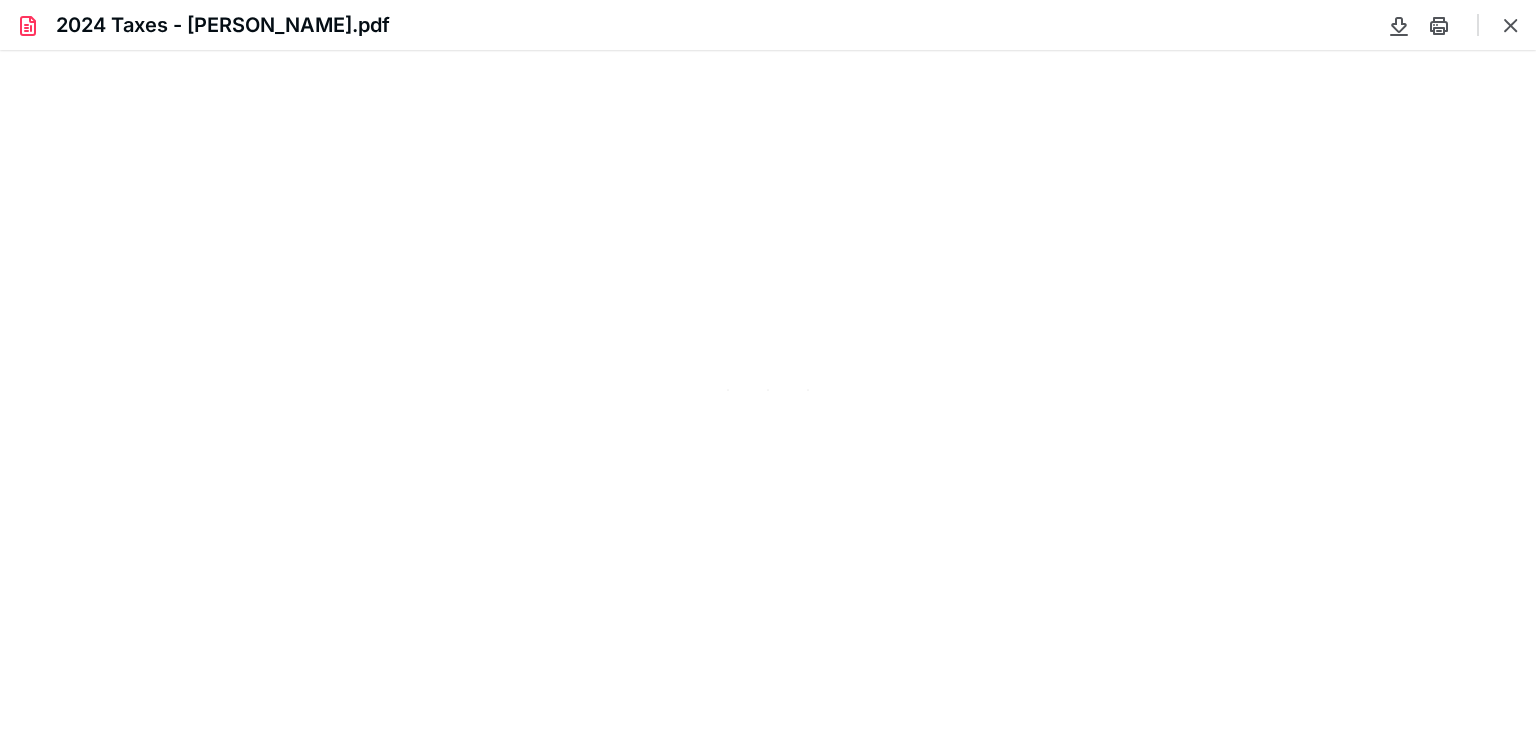 type on "81" 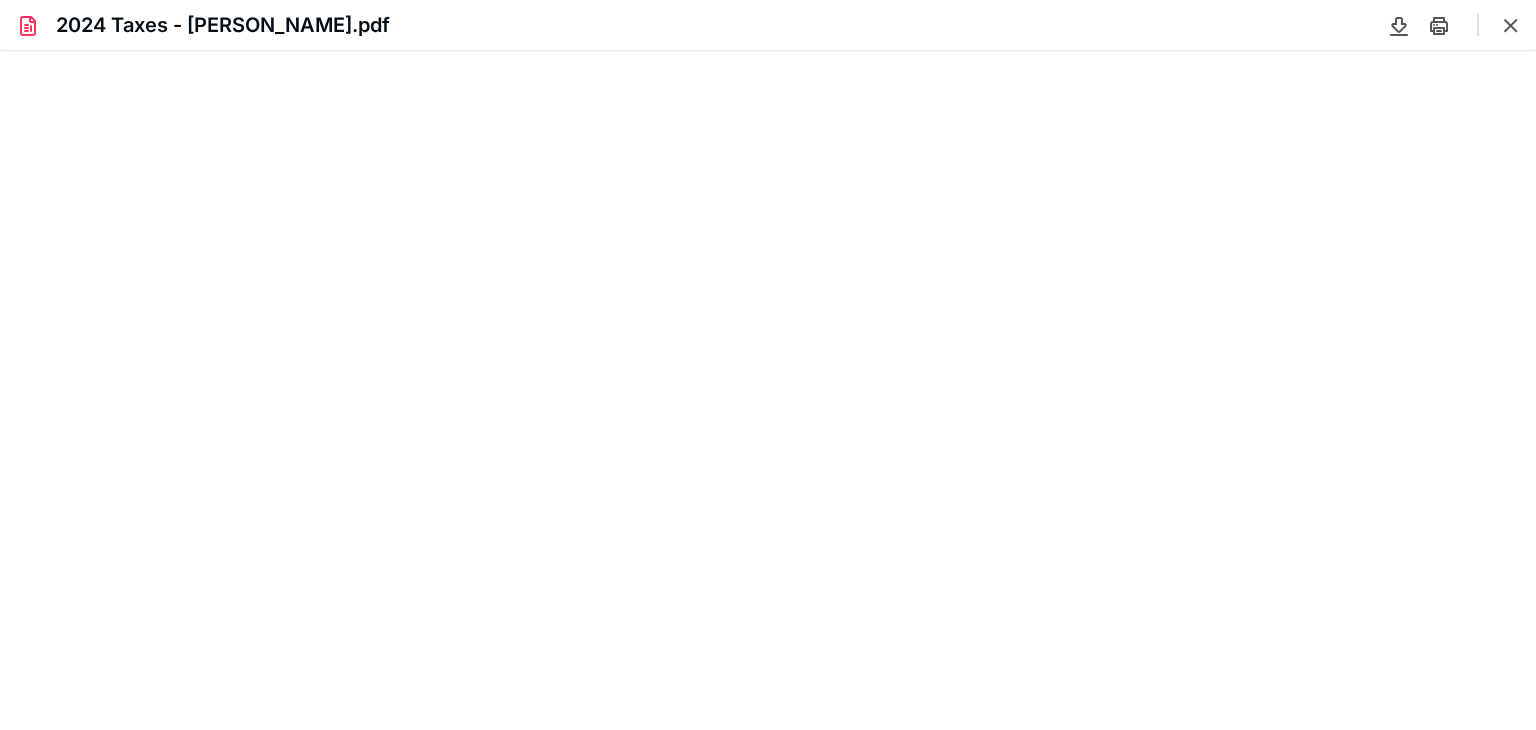 scroll, scrollTop: 39, scrollLeft: 0, axis: vertical 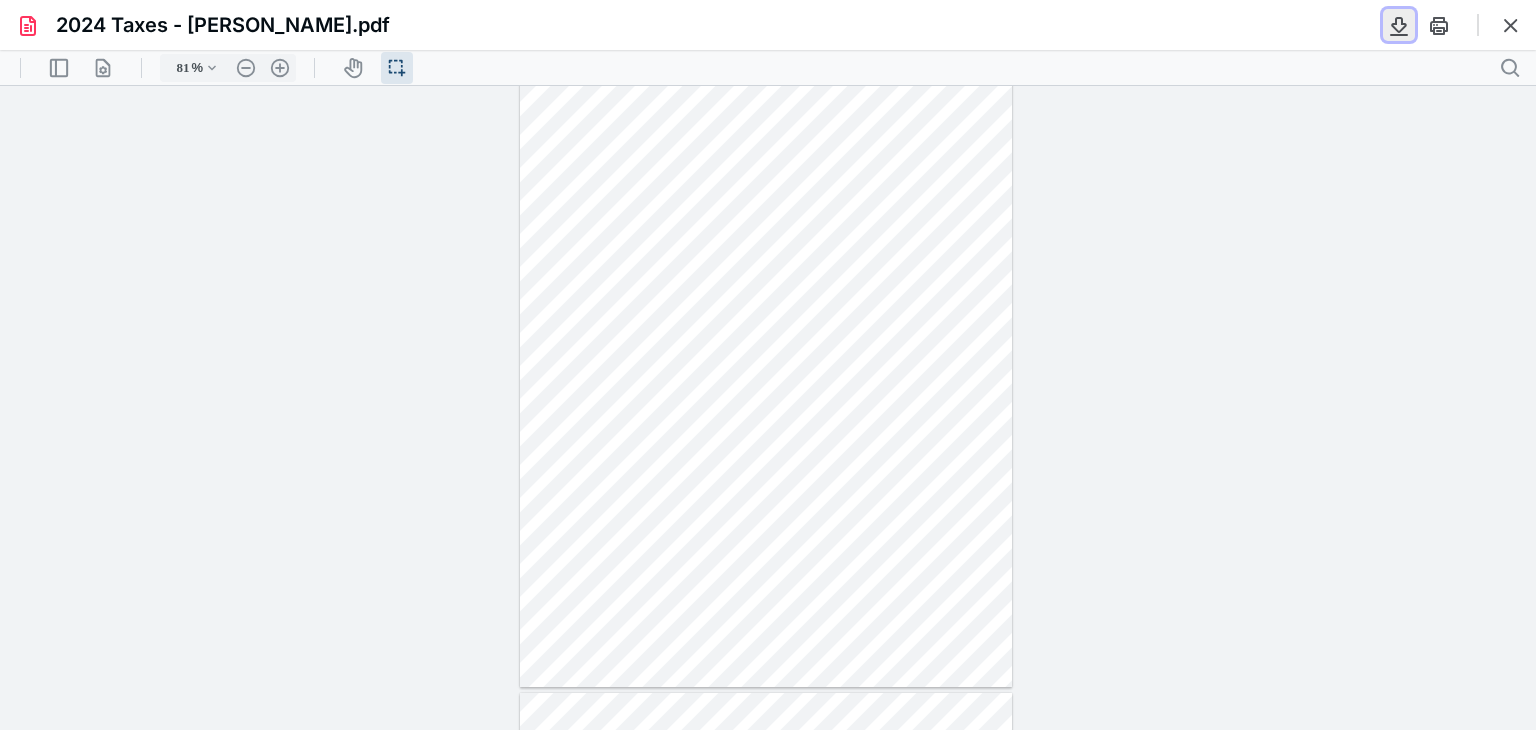 click at bounding box center [1399, 25] 